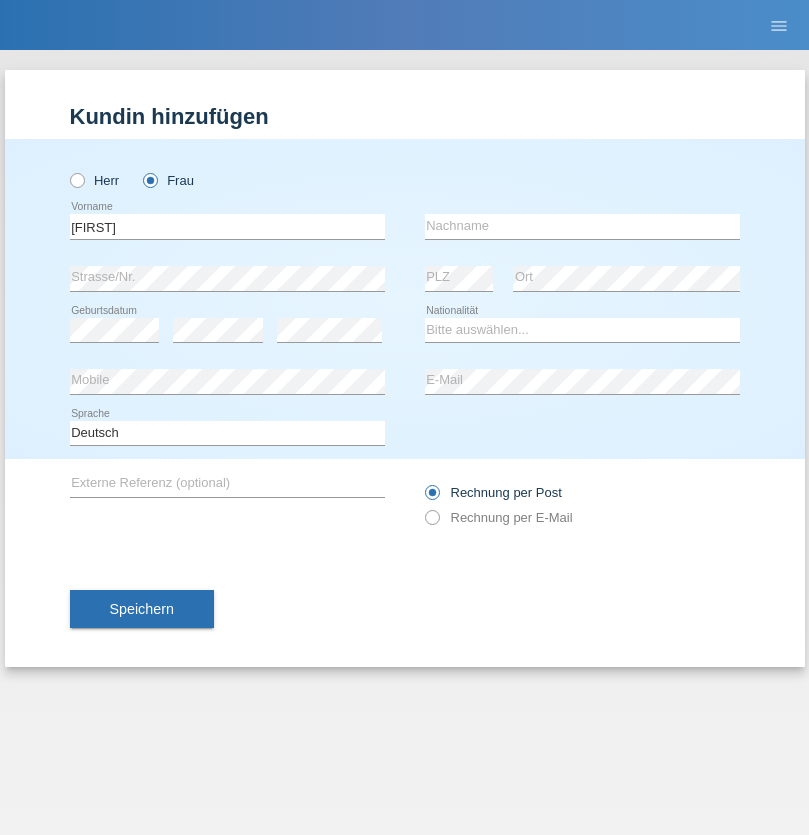 scroll, scrollTop: 0, scrollLeft: 0, axis: both 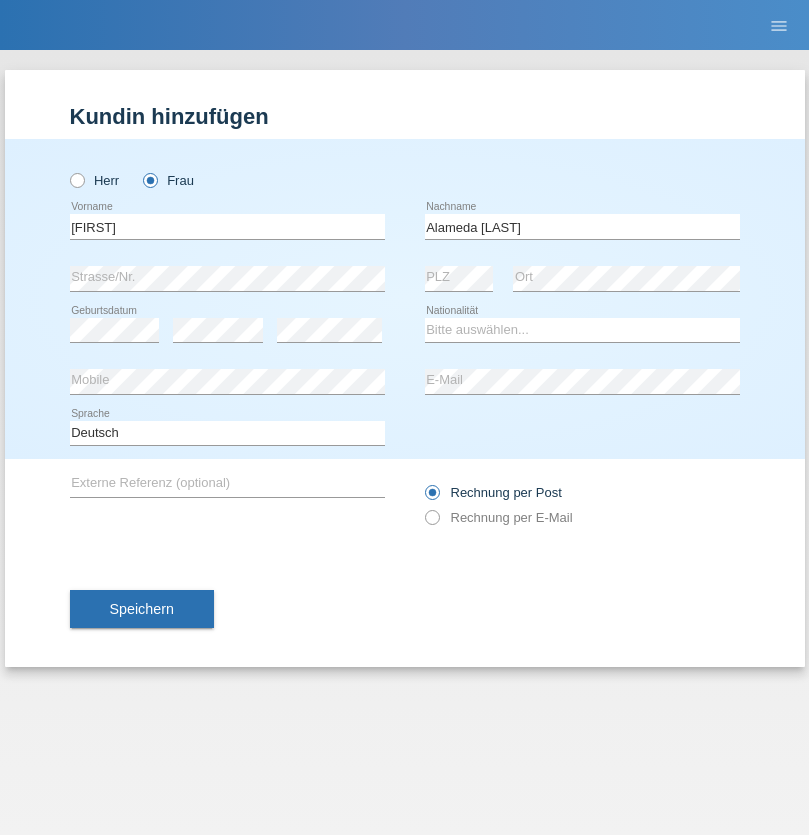type on "[STREET] [LAST]" 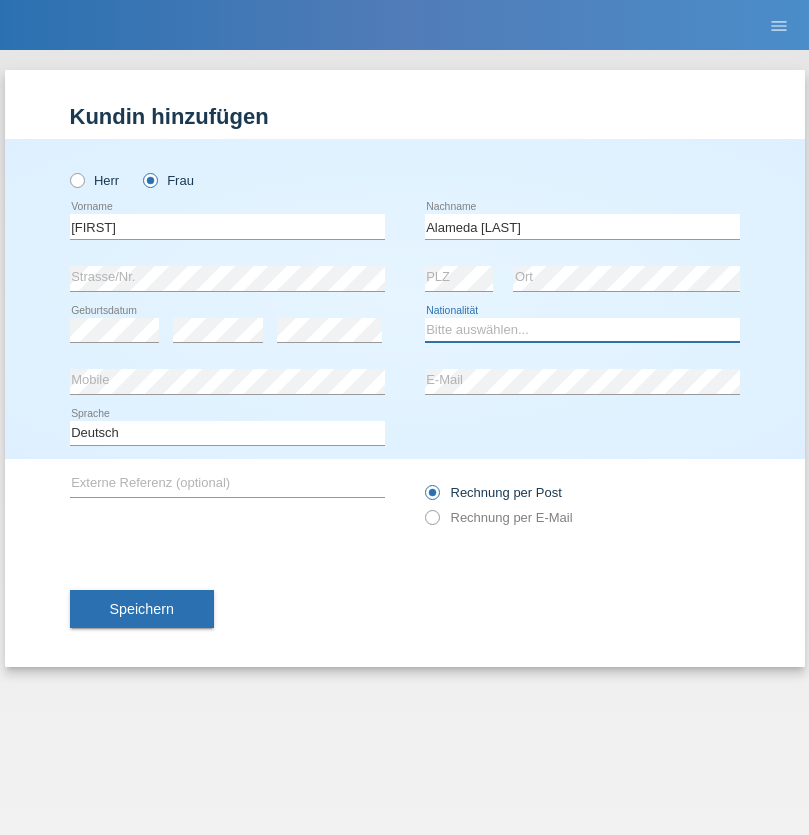 select on "CH" 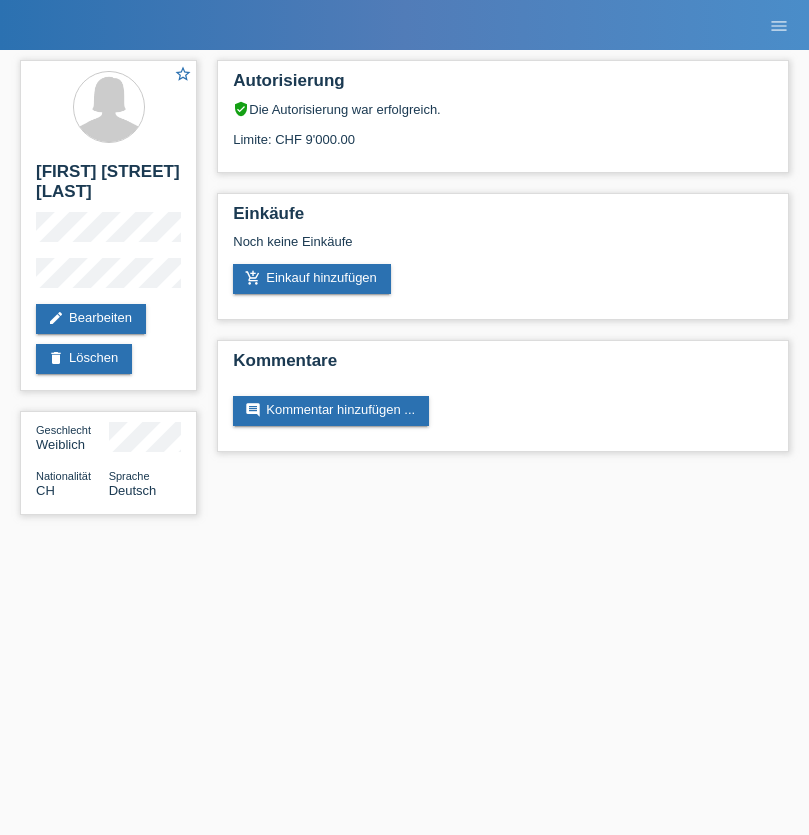scroll, scrollTop: 0, scrollLeft: 0, axis: both 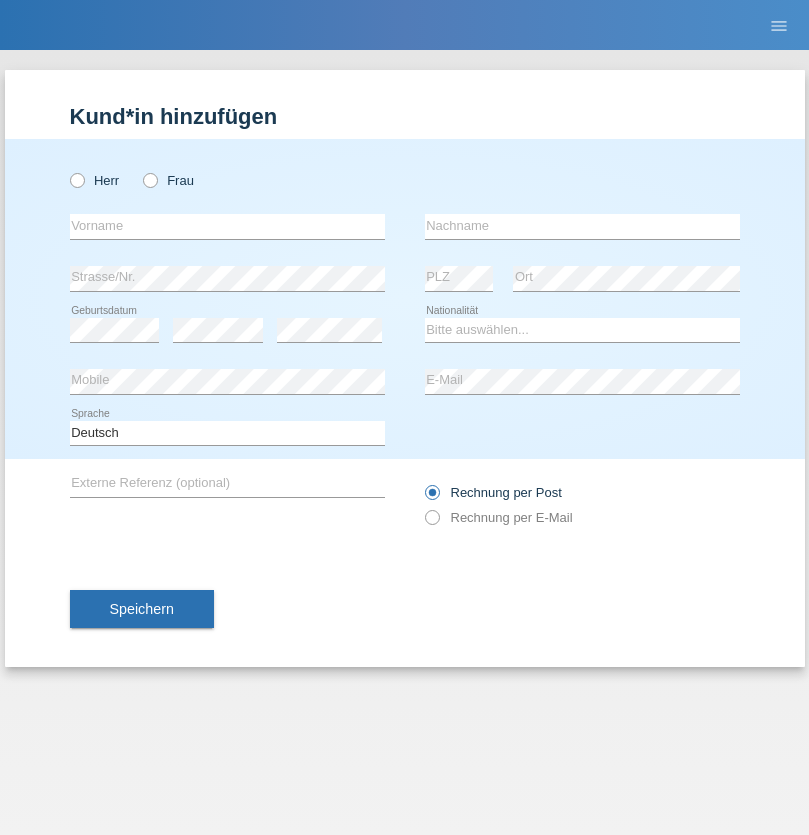 radio on "true" 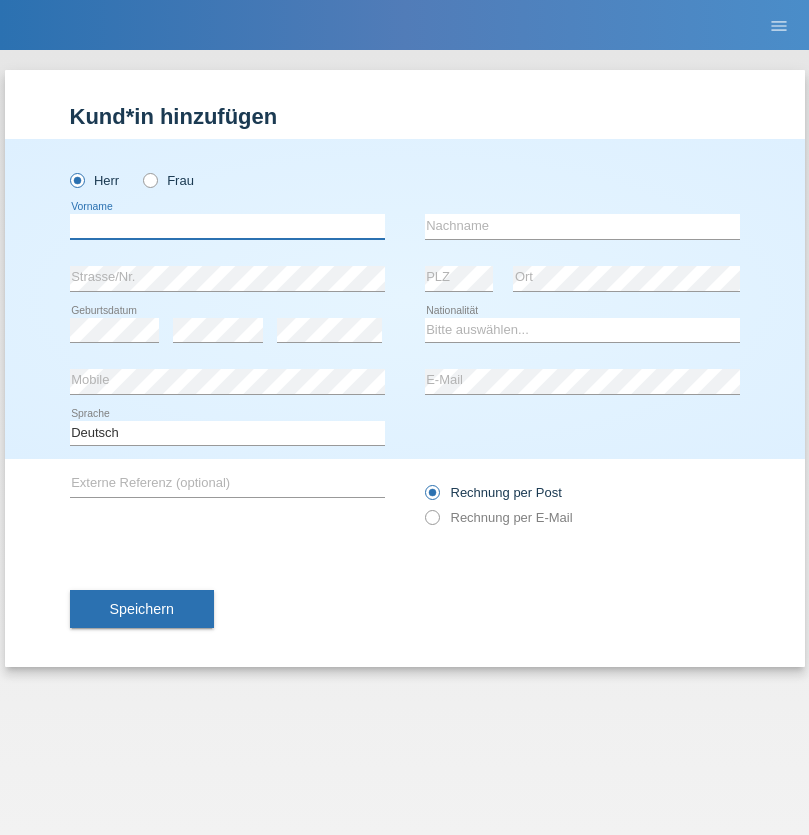 click at bounding box center [227, 226] 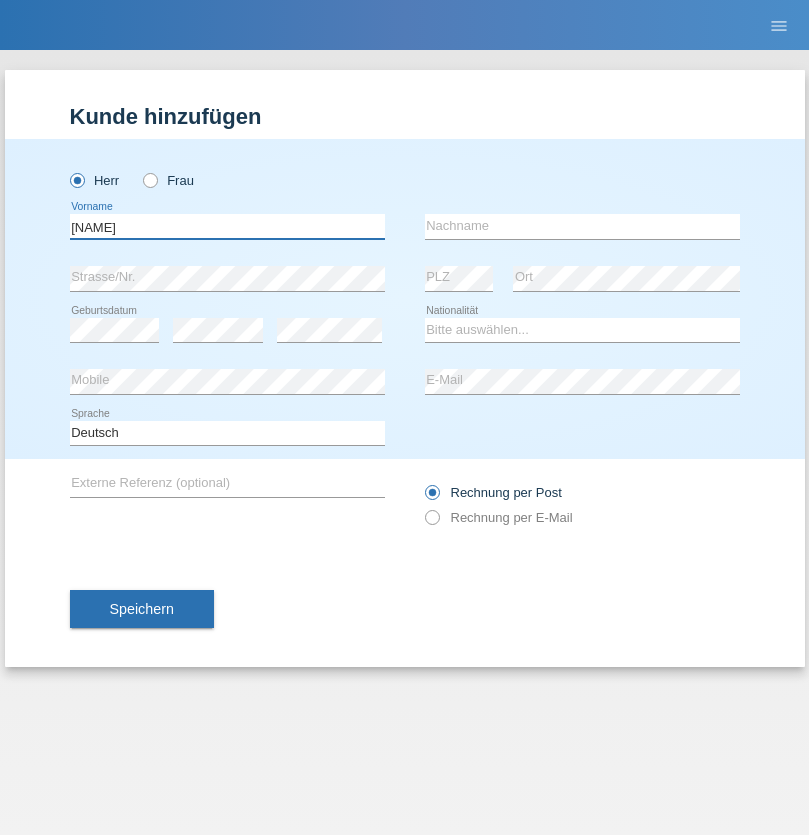 type on "Hugo" 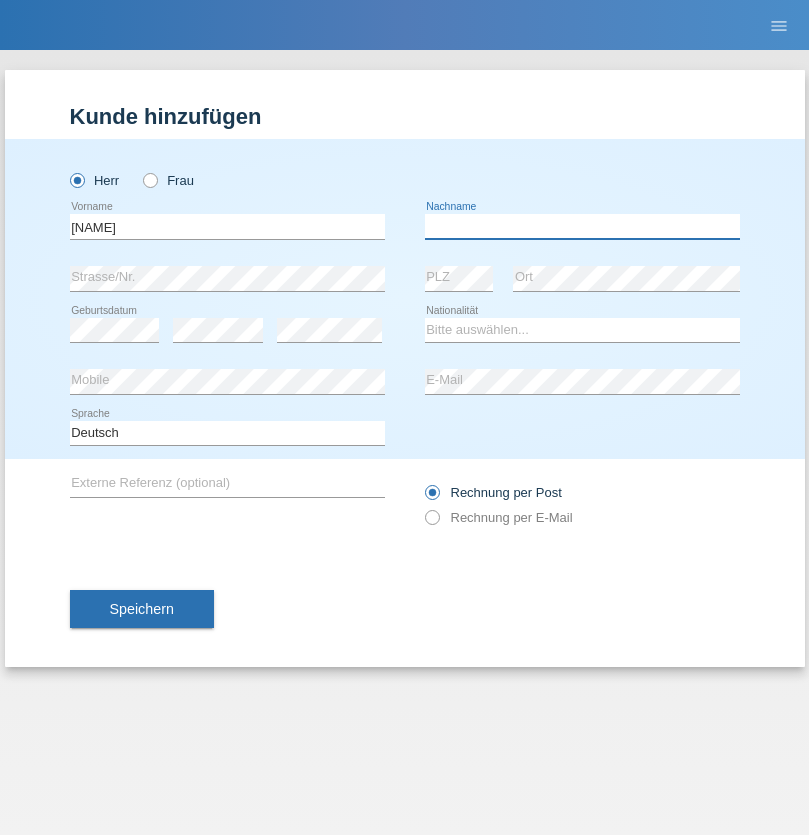 click at bounding box center [582, 226] 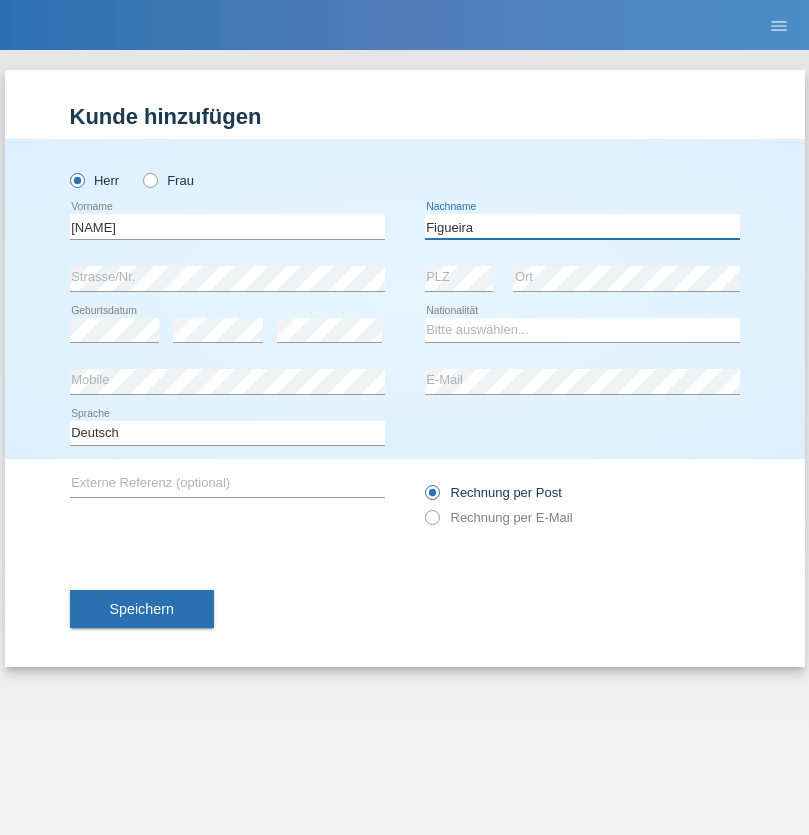 type on "Figueira" 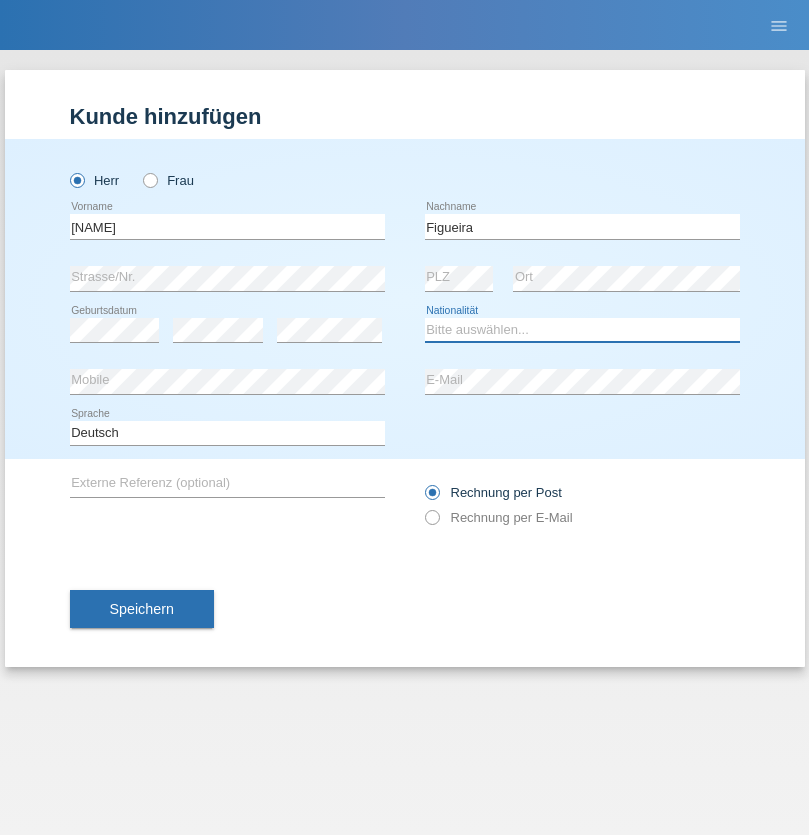 select on "PT" 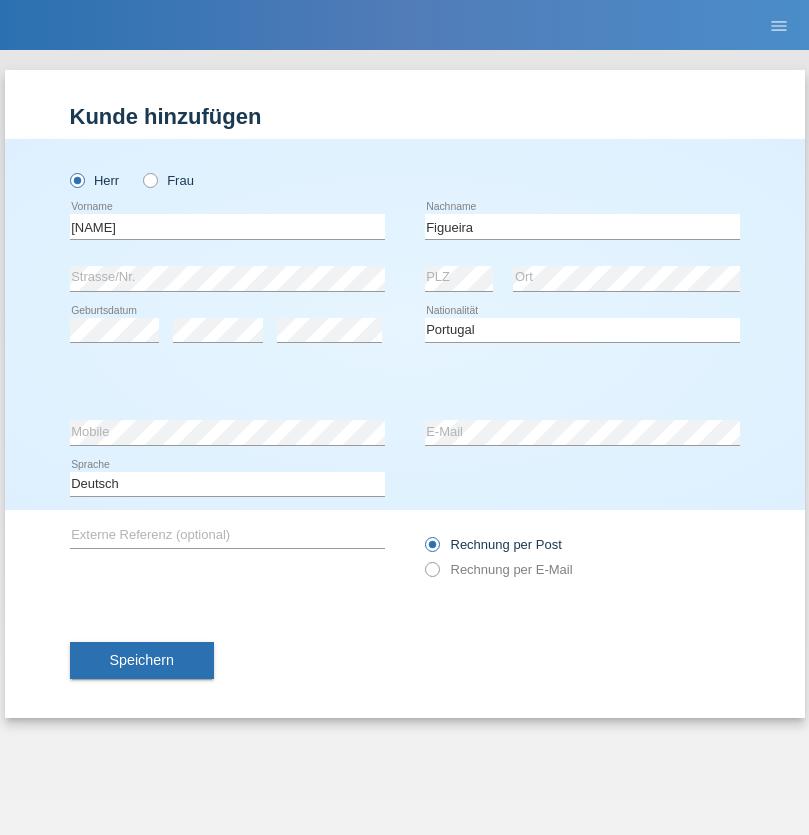 select on "C" 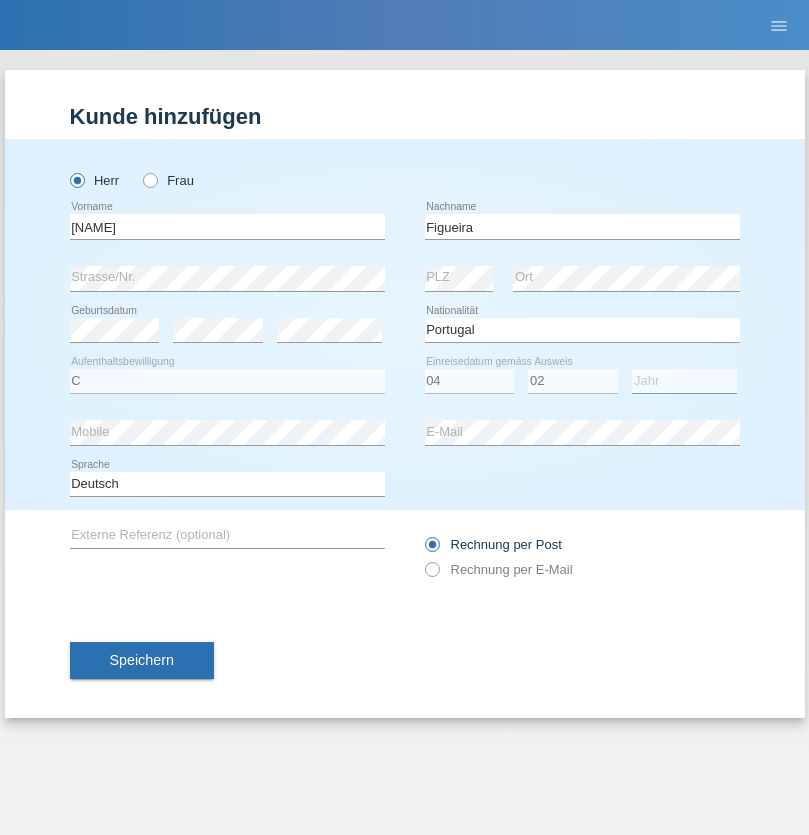 select on "2012" 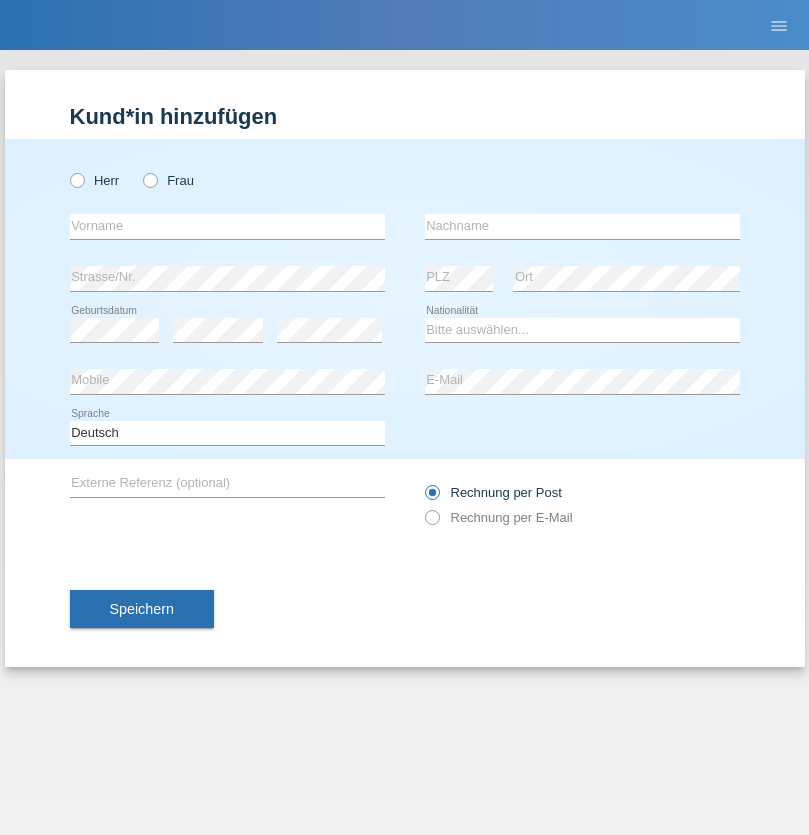 scroll, scrollTop: 0, scrollLeft: 0, axis: both 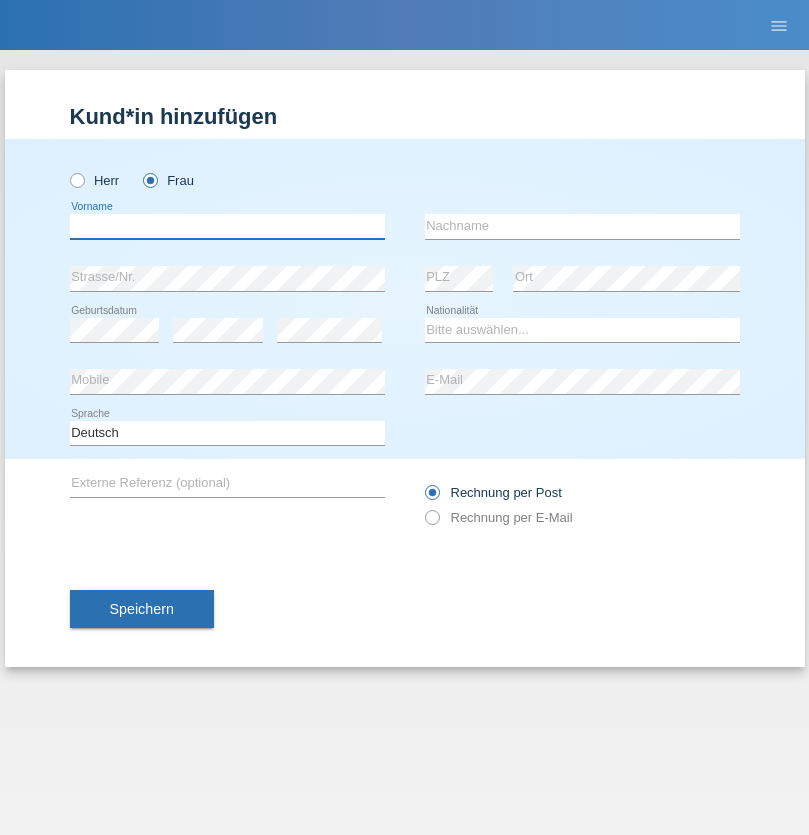 click at bounding box center (227, 226) 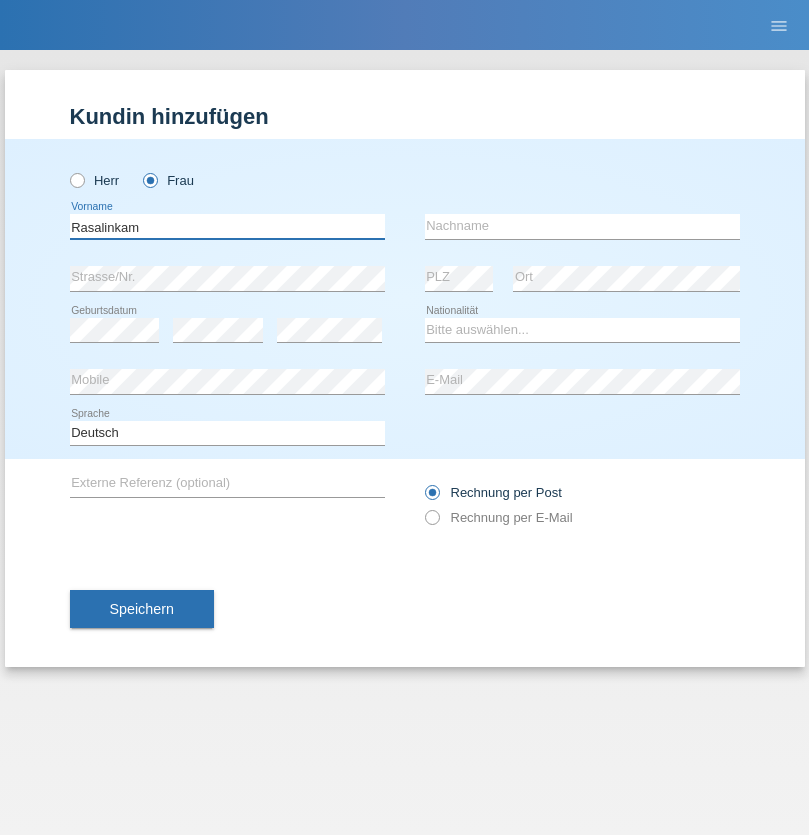 type on "Rasalinkam" 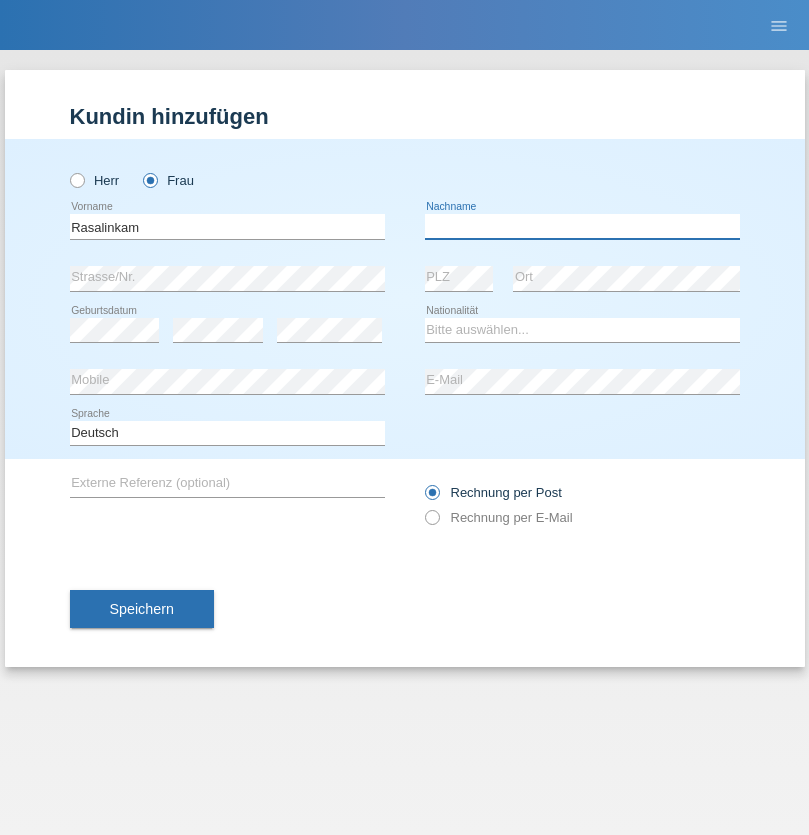 click at bounding box center [582, 226] 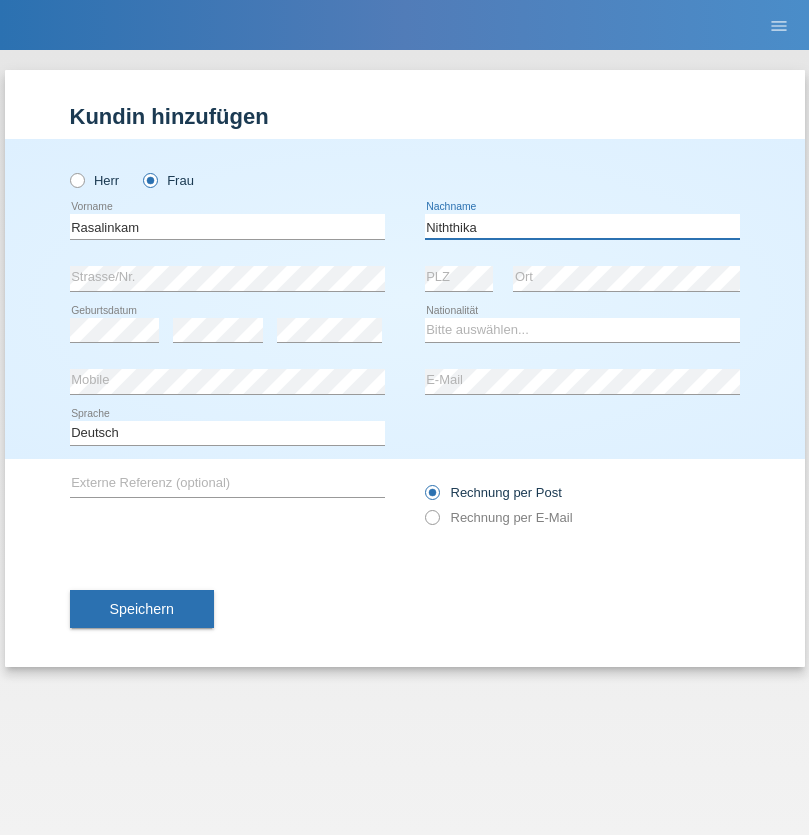 type on "Niththika" 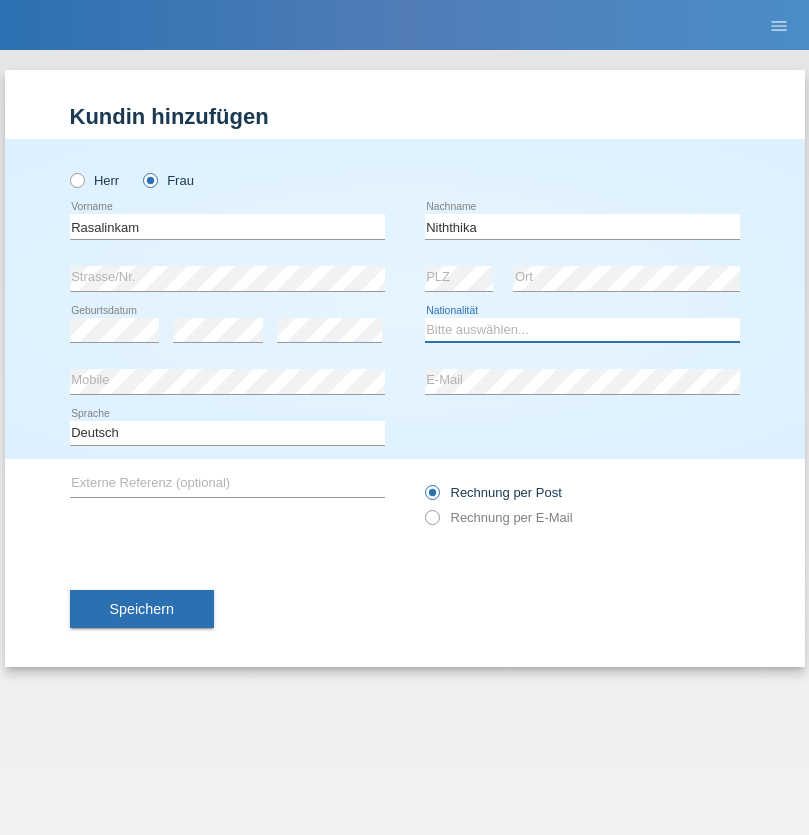 select on "LK" 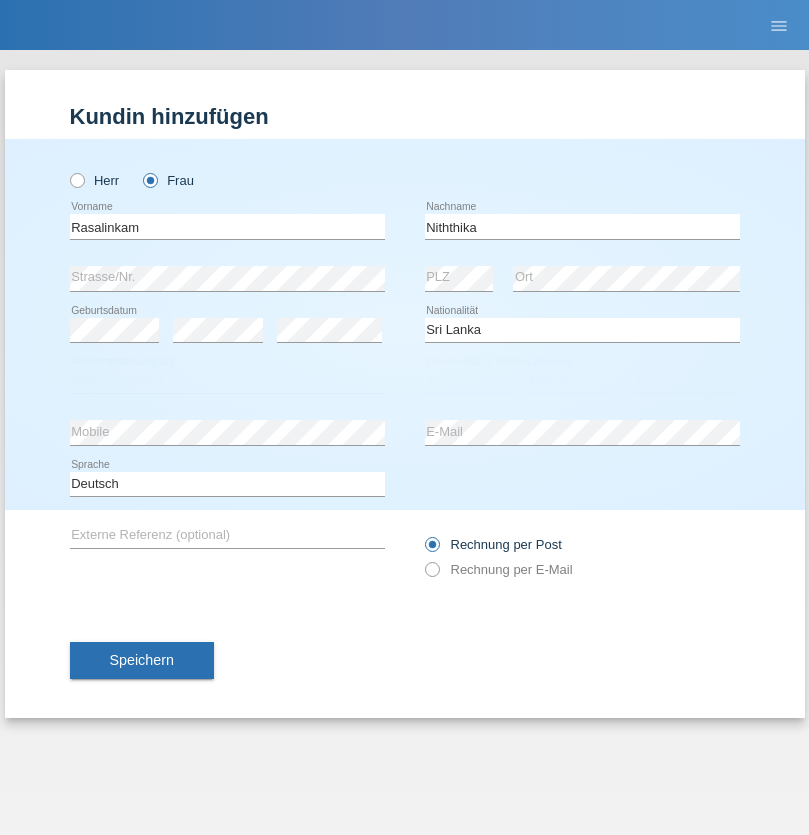 select on "C" 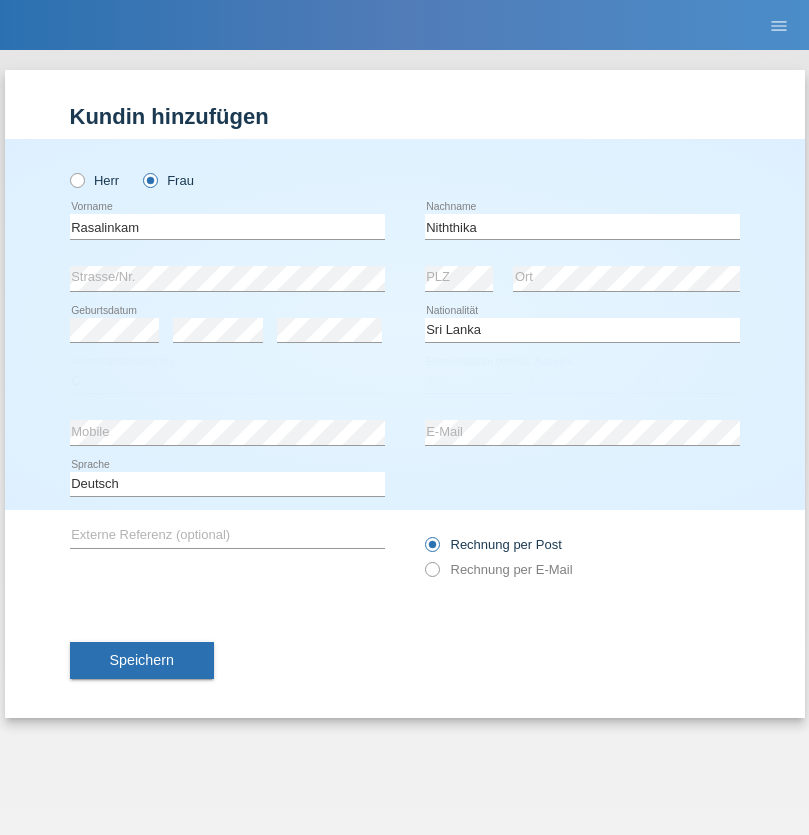 select on "05" 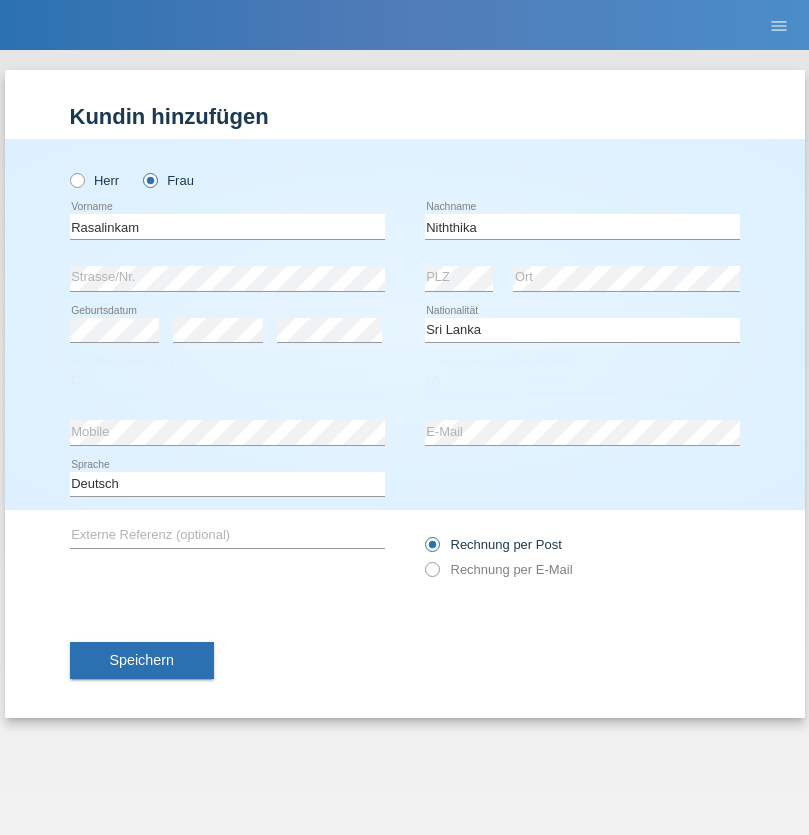 select on "08" 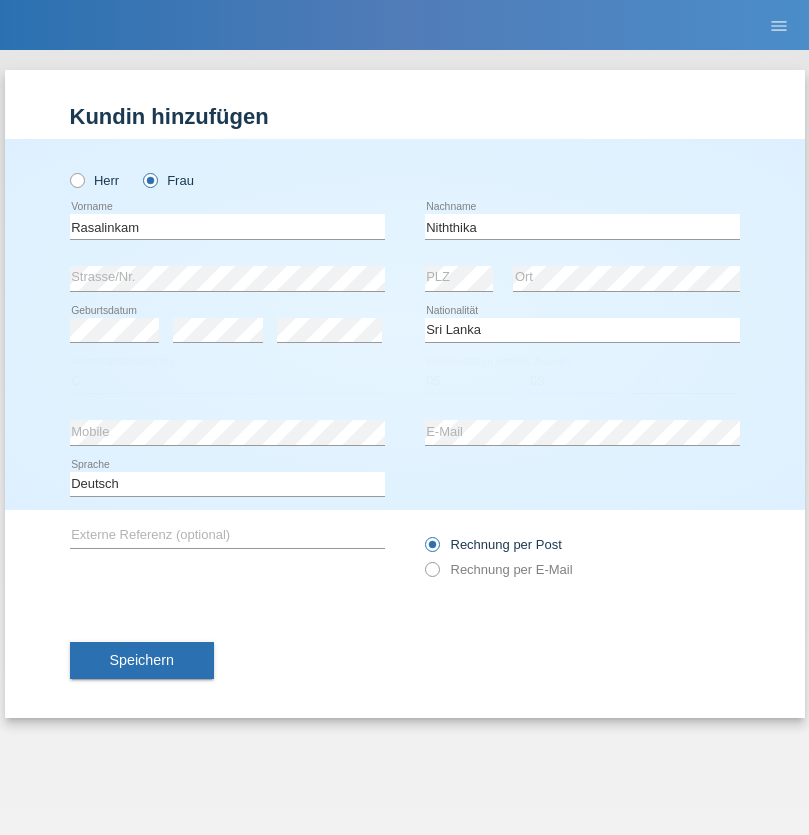 select on "2021" 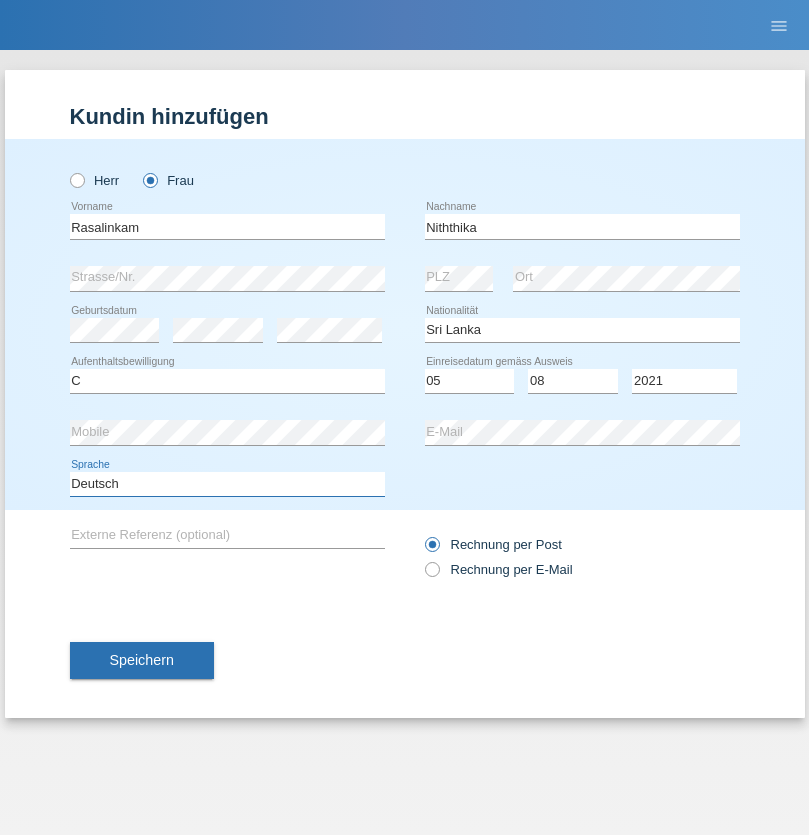 select on "en" 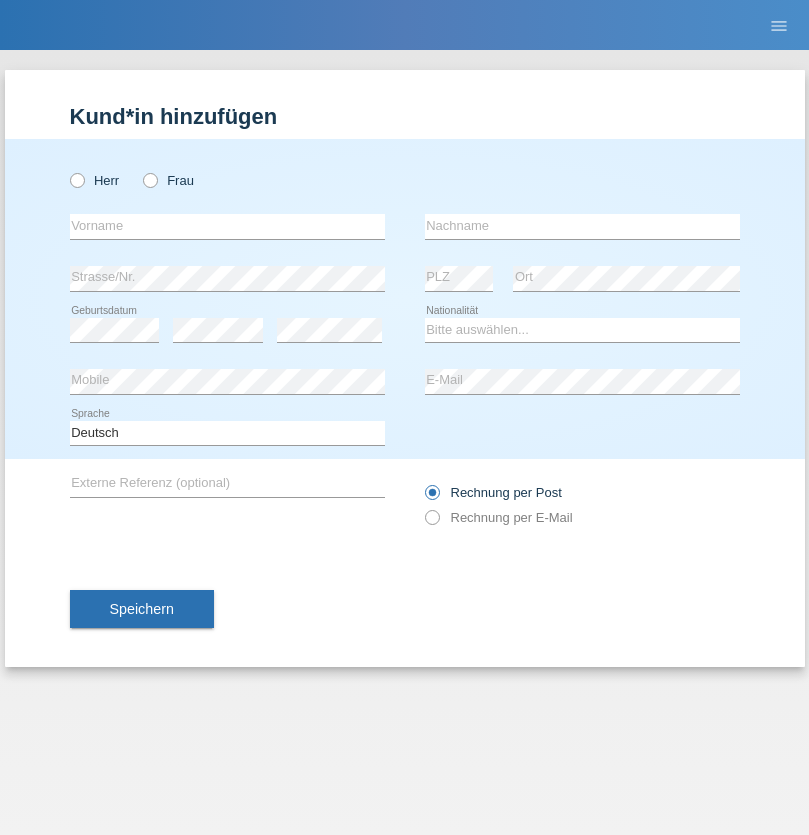 scroll, scrollTop: 0, scrollLeft: 0, axis: both 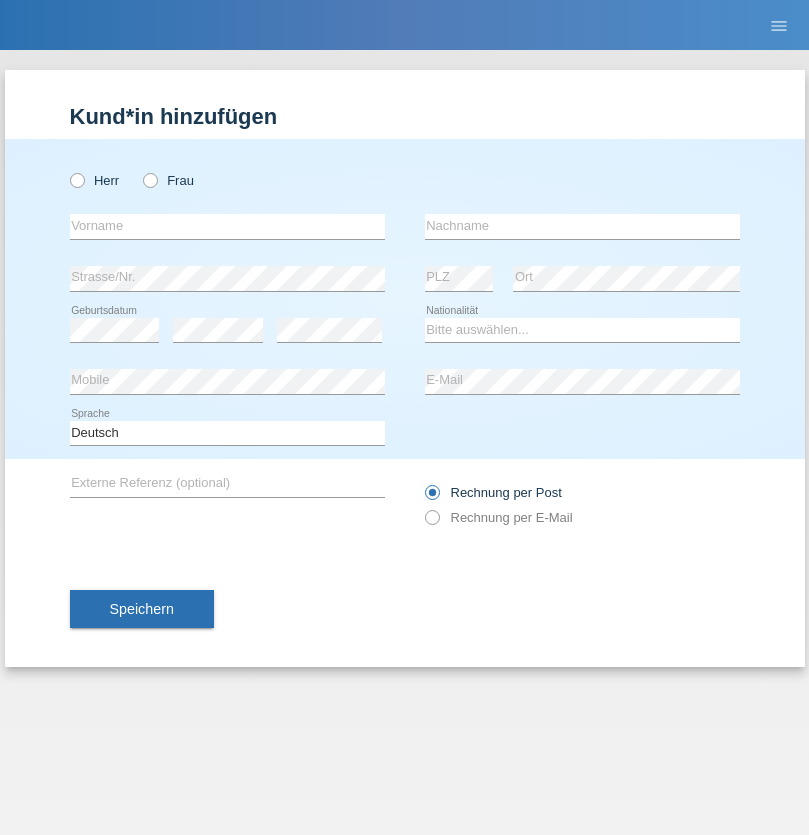radio on "true" 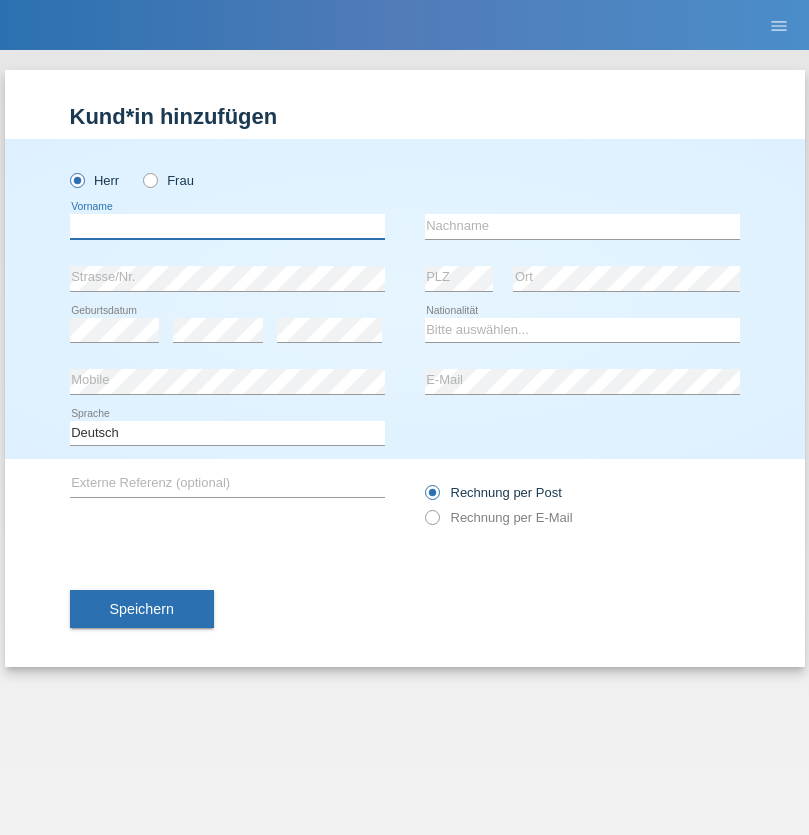 click at bounding box center (227, 226) 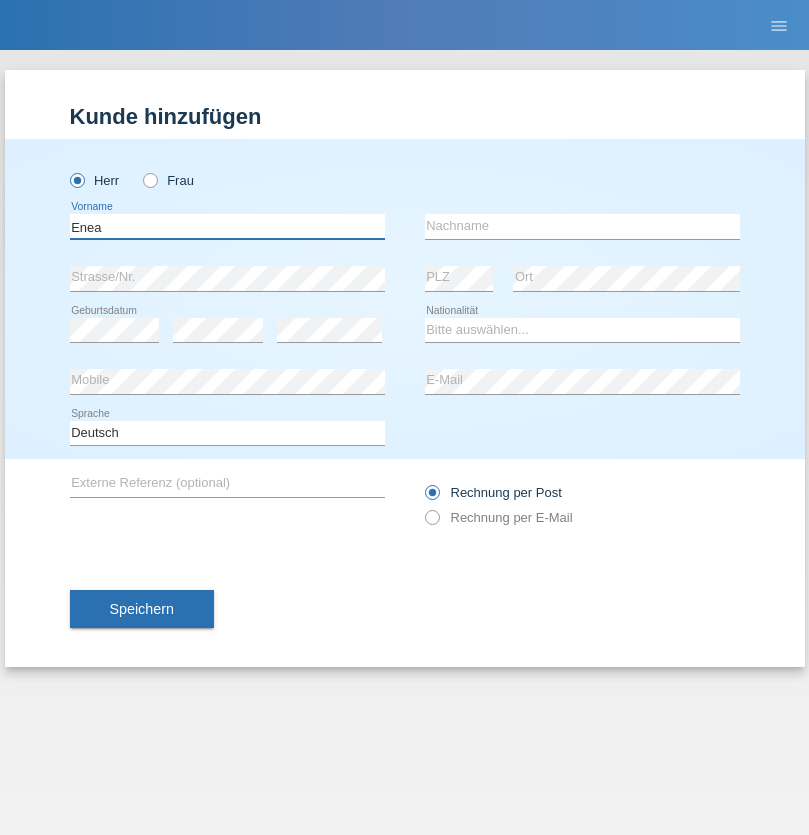 type on "Enea" 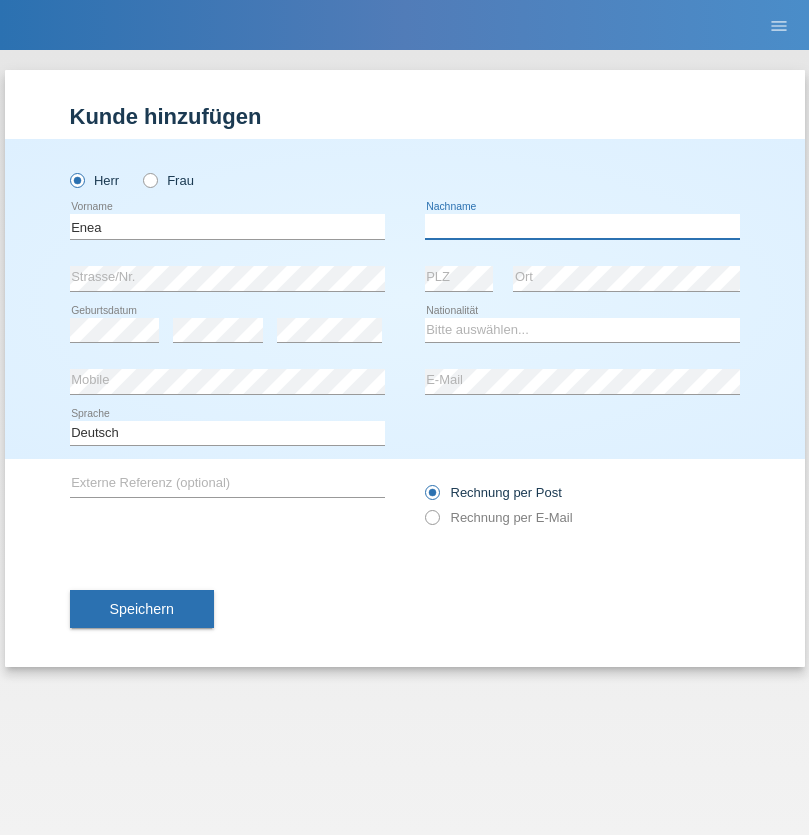 click at bounding box center [582, 226] 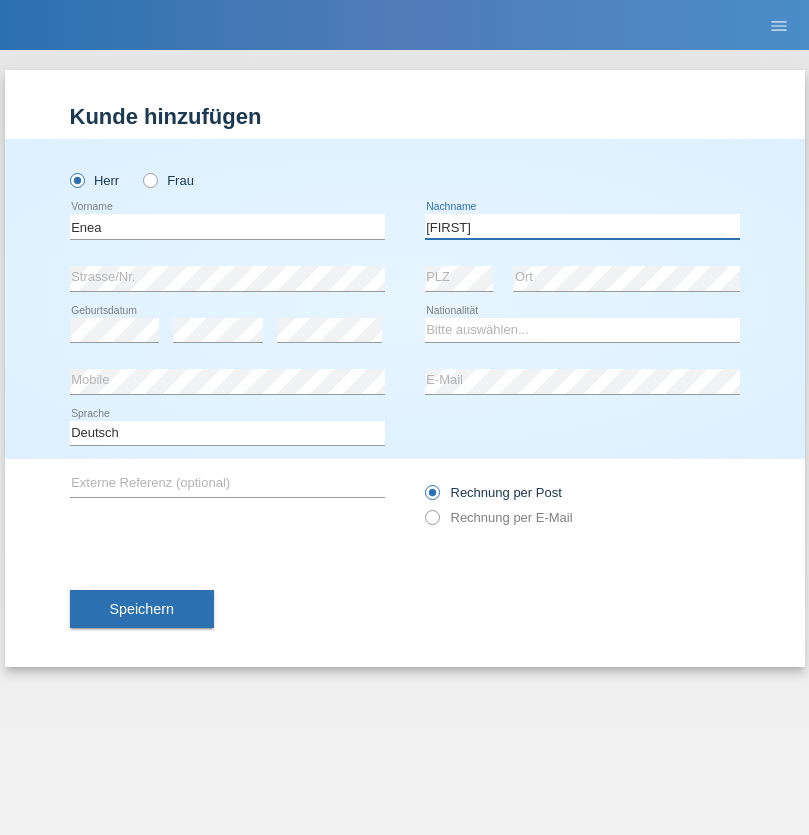 type on "[FIRST]" 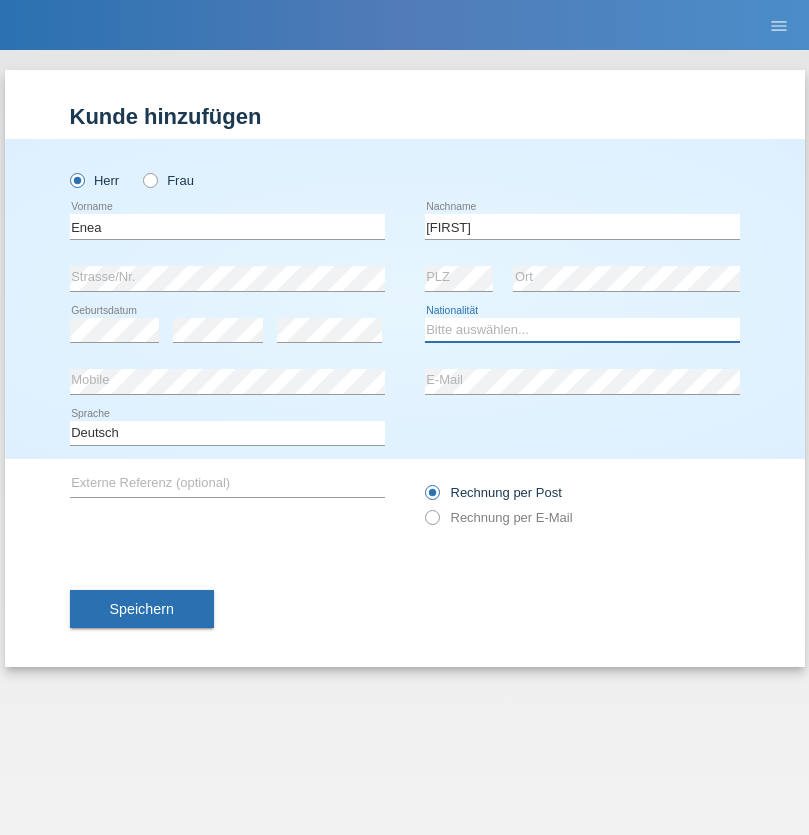 select on "OM" 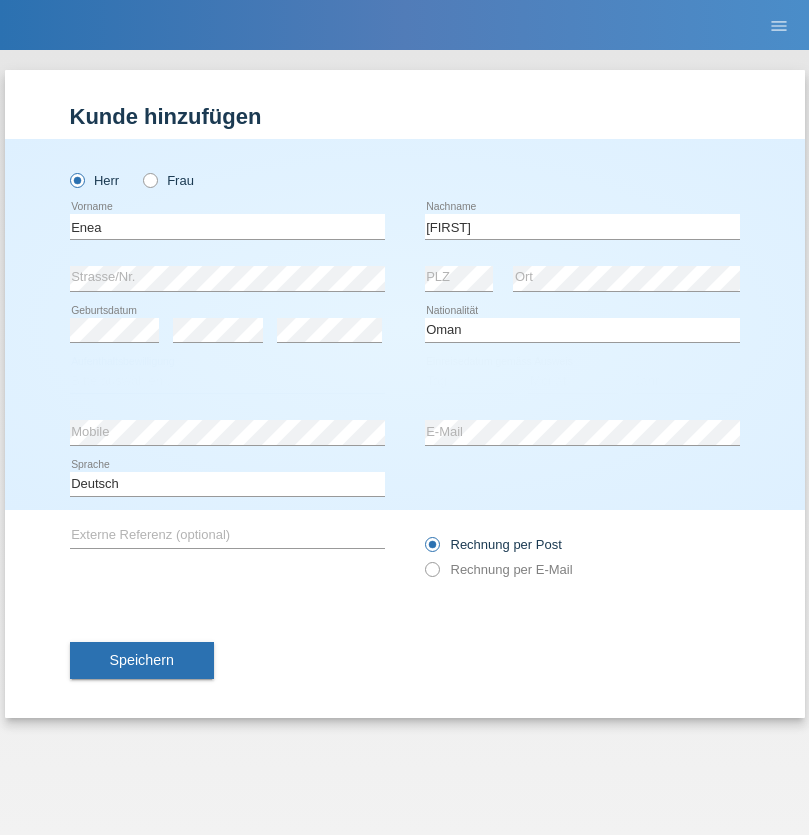 select on "C" 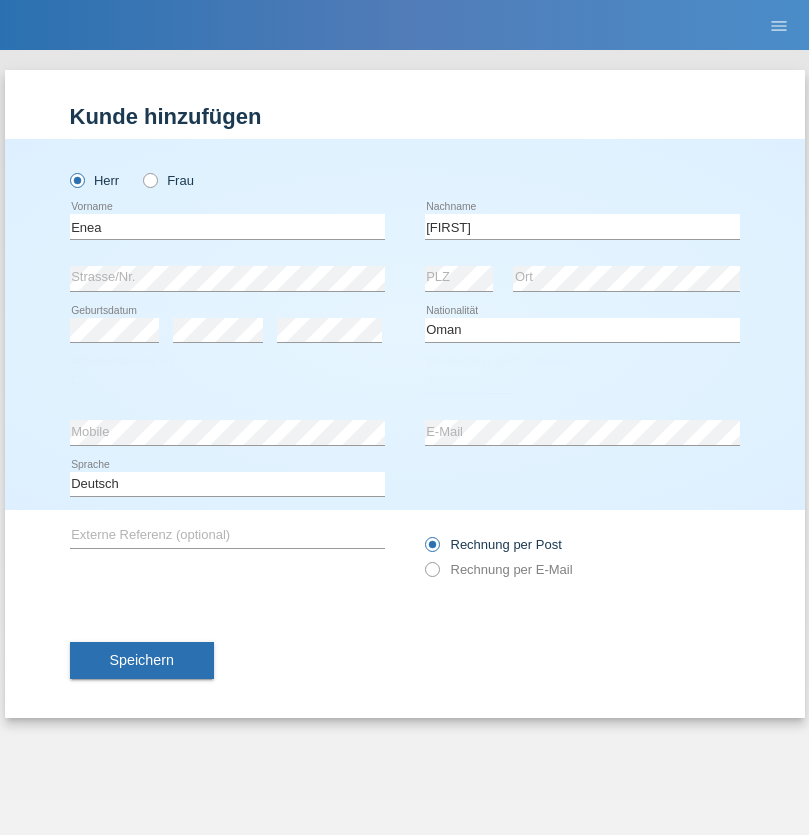select on "17" 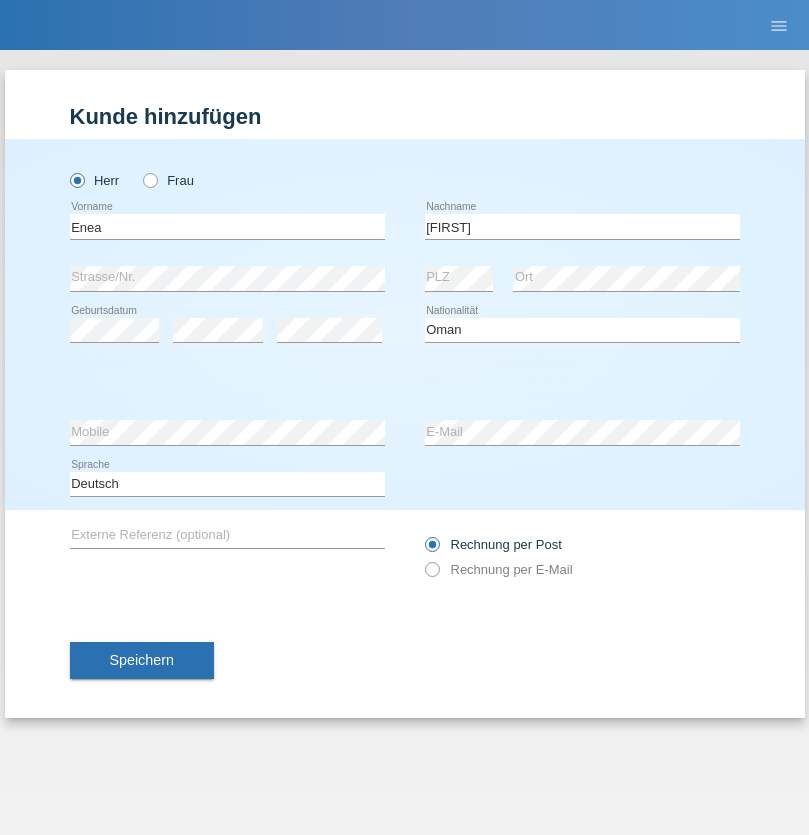 select on "06" 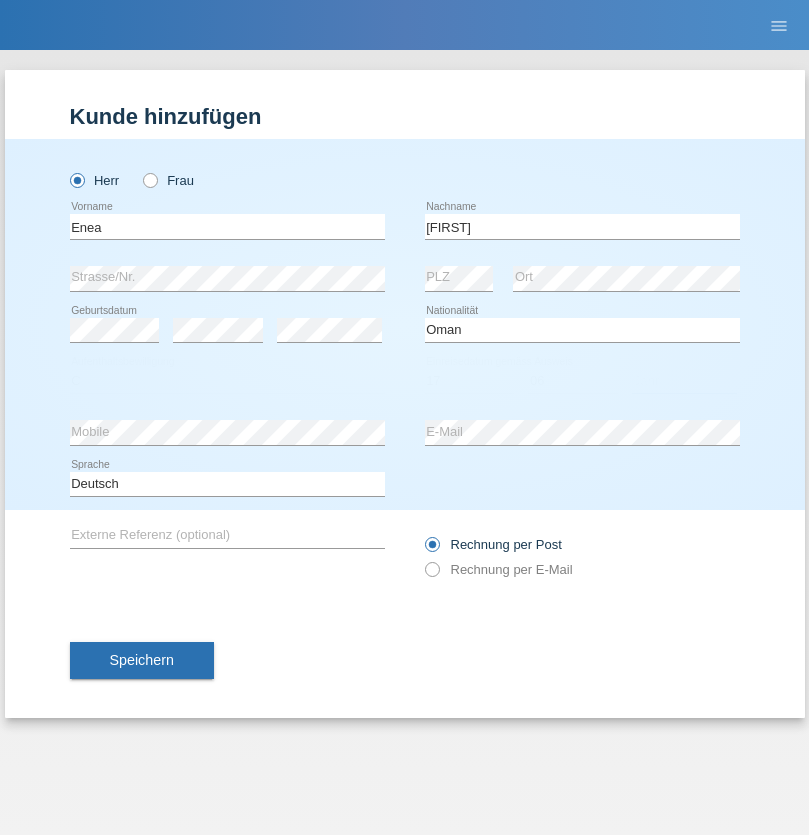 select on "2021" 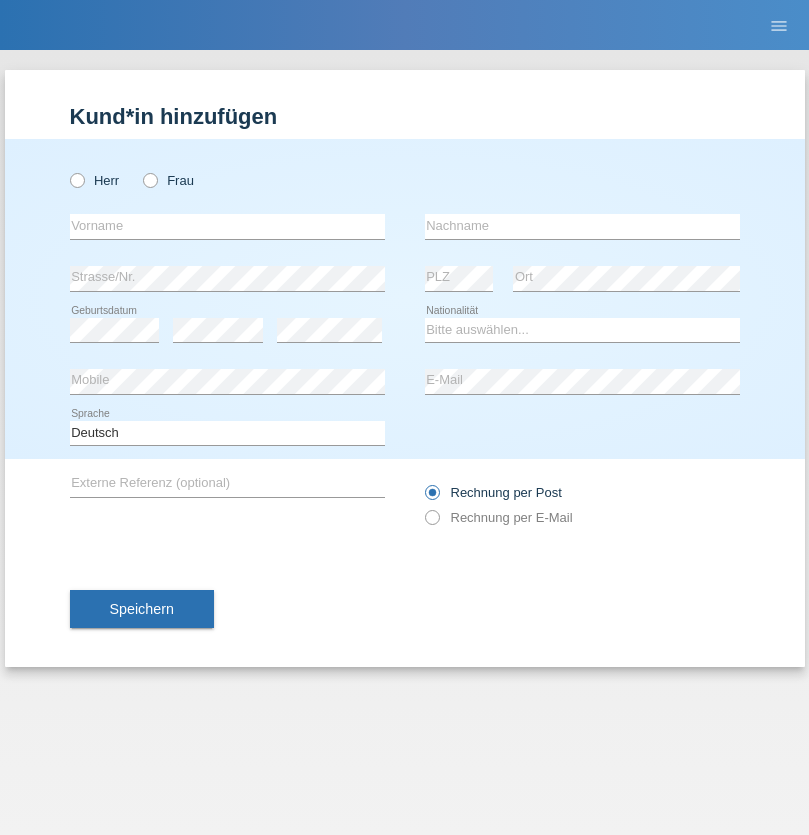 scroll, scrollTop: 0, scrollLeft: 0, axis: both 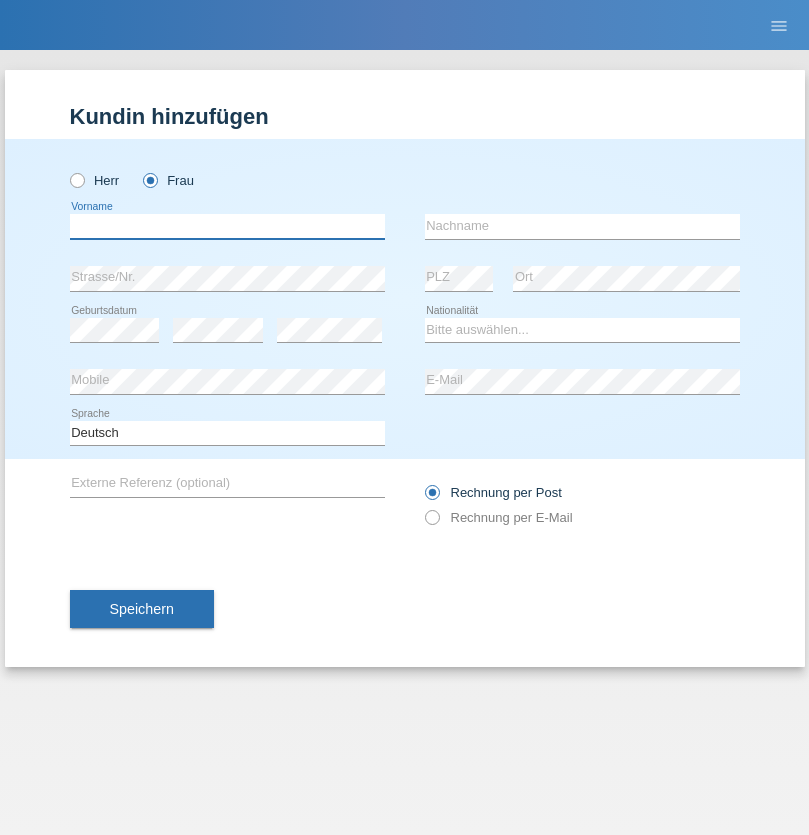 click at bounding box center (227, 226) 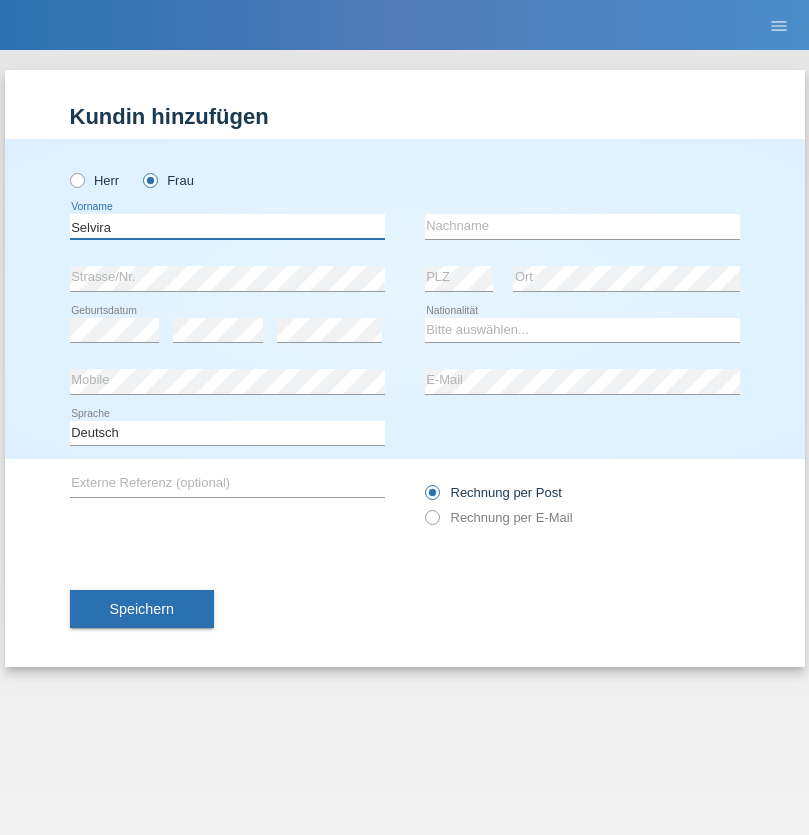 type on "Selvira" 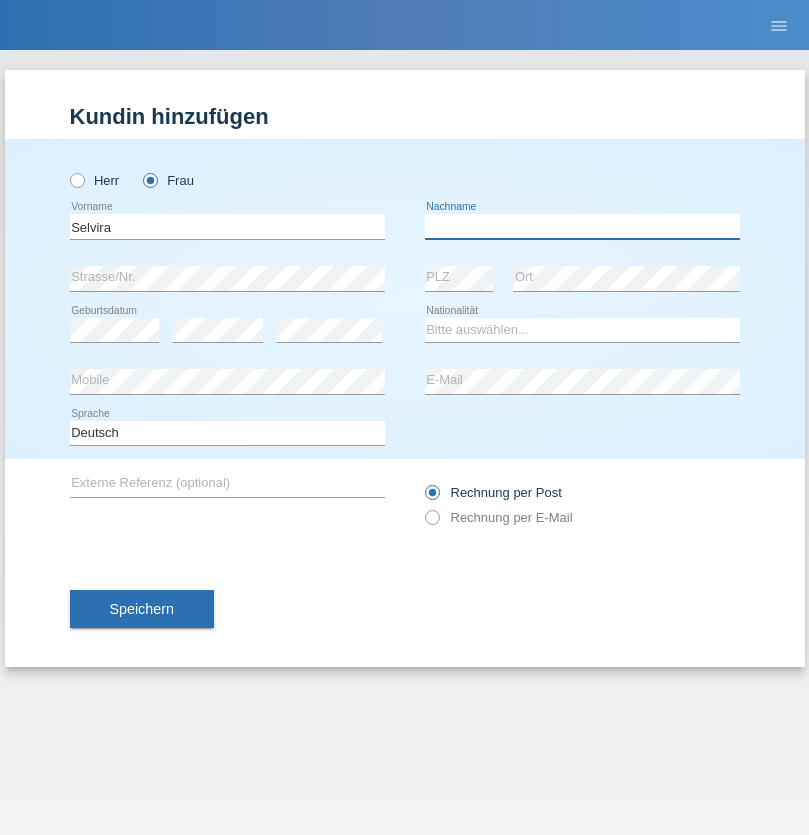 click at bounding box center (582, 226) 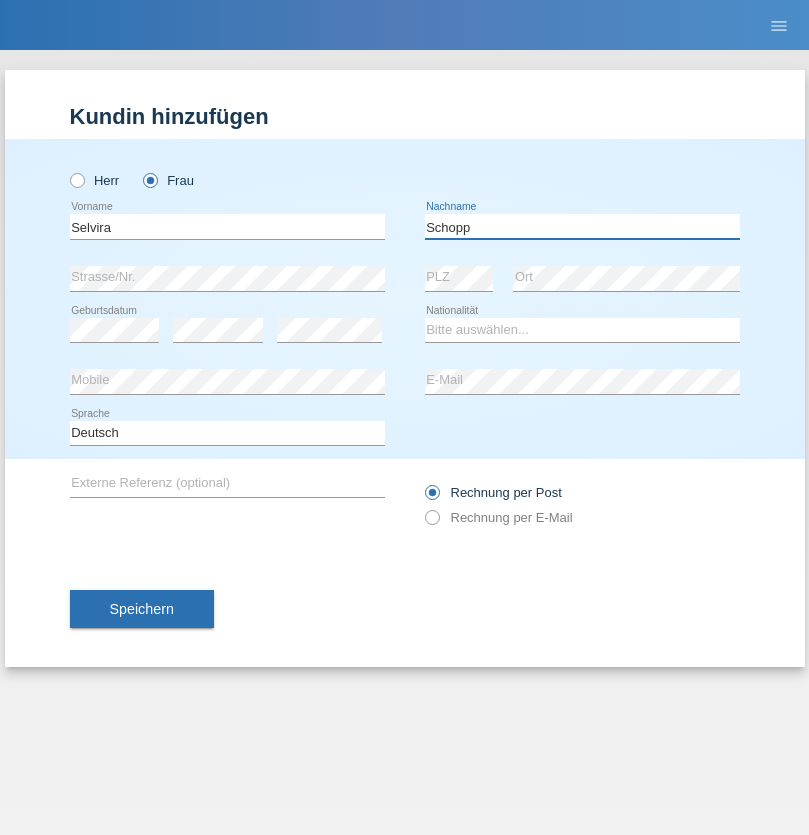 type on "Schopp" 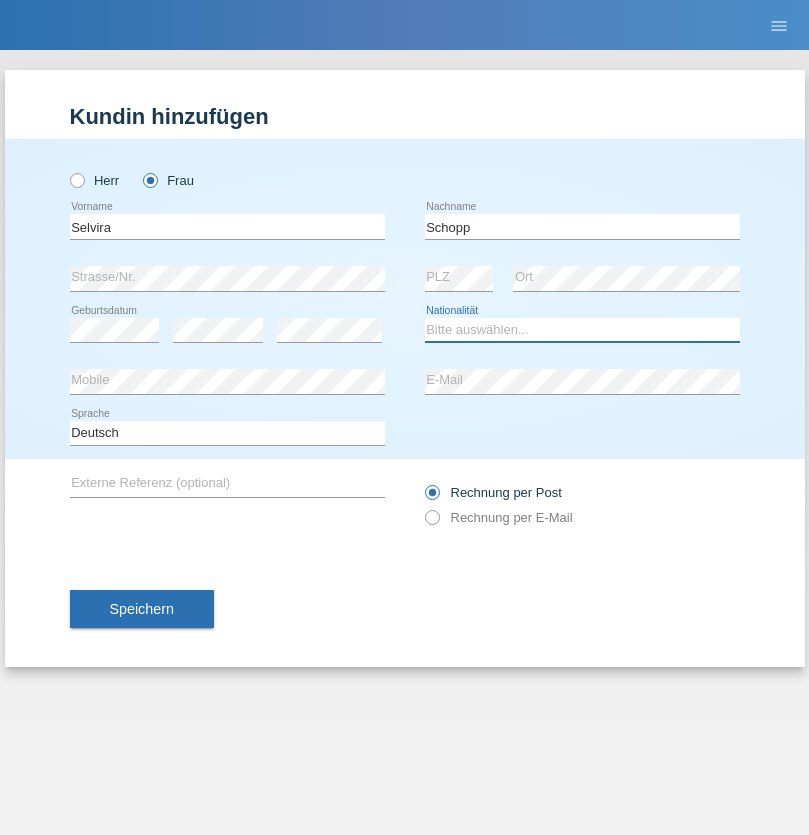 select on "CH" 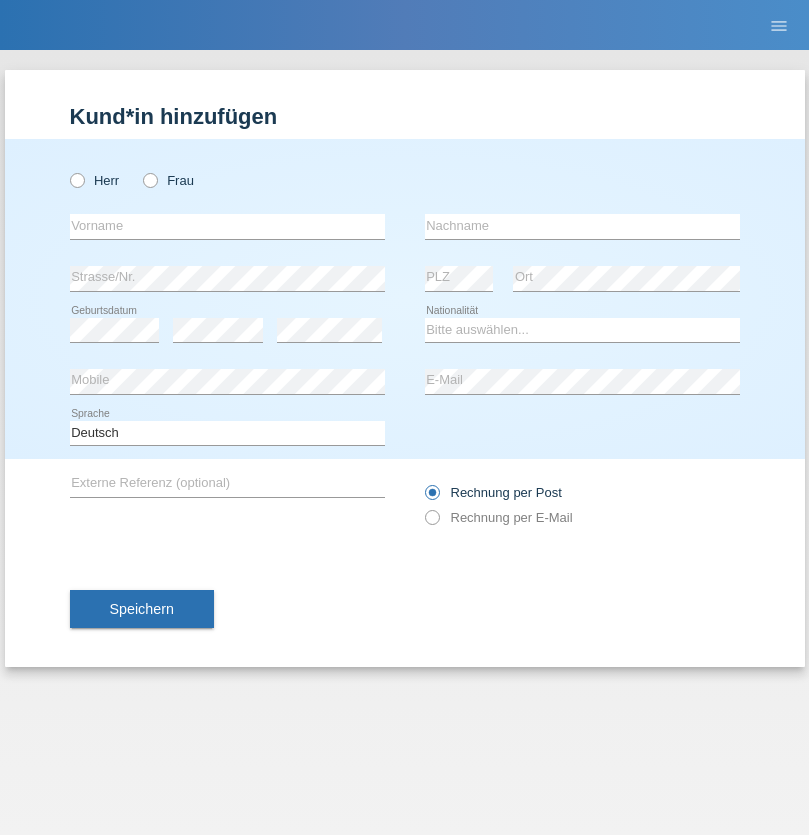 scroll, scrollTop: 0, scrollLeft: 0, axis: both 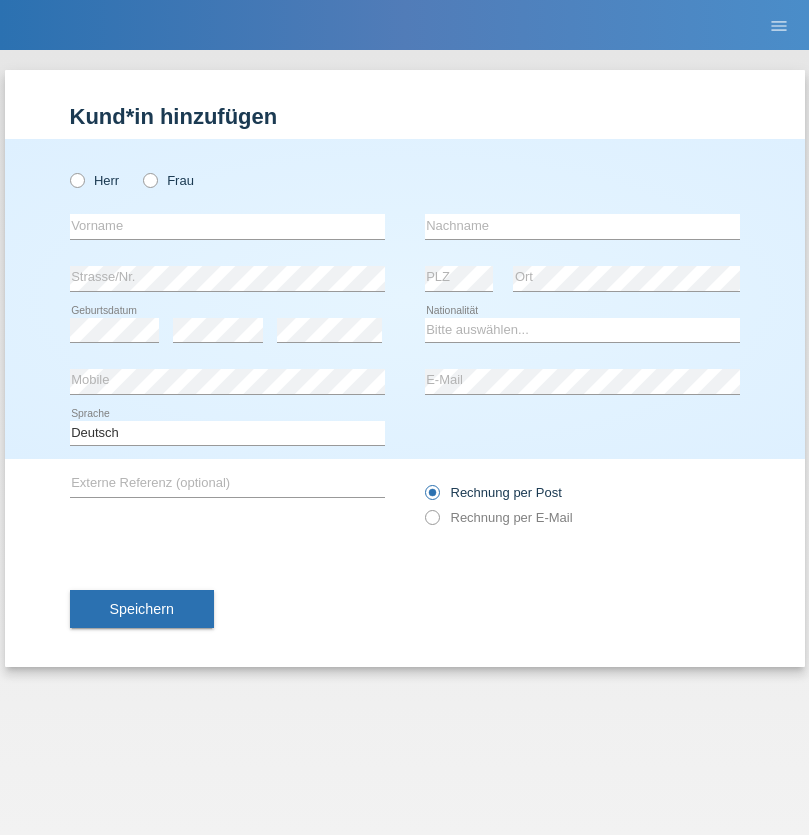 radio on "true" 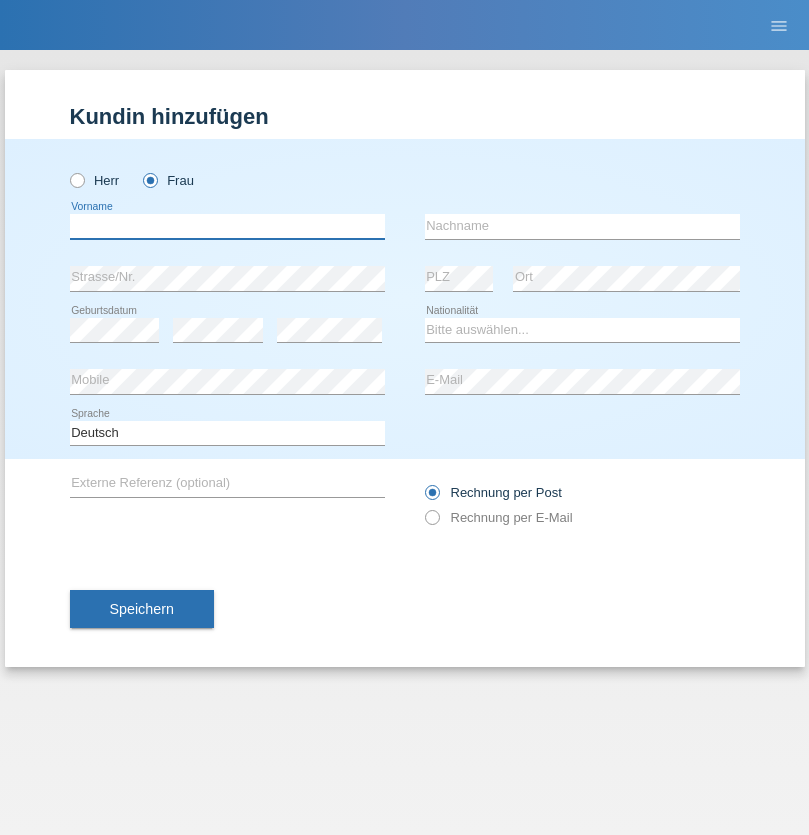 click at bounding box center (227, 226) 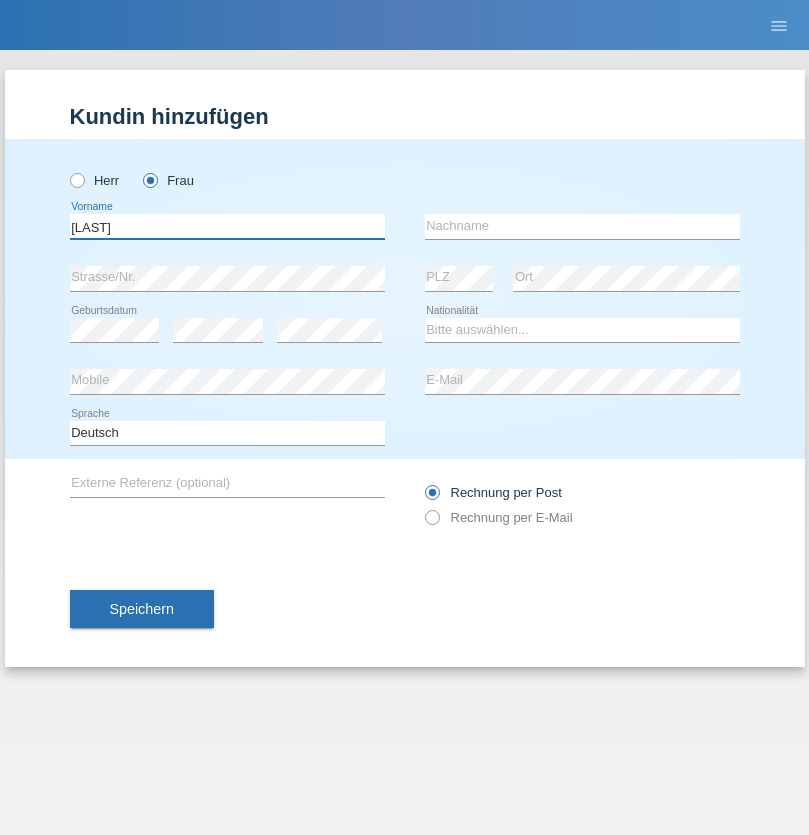 type on "[LAST]" 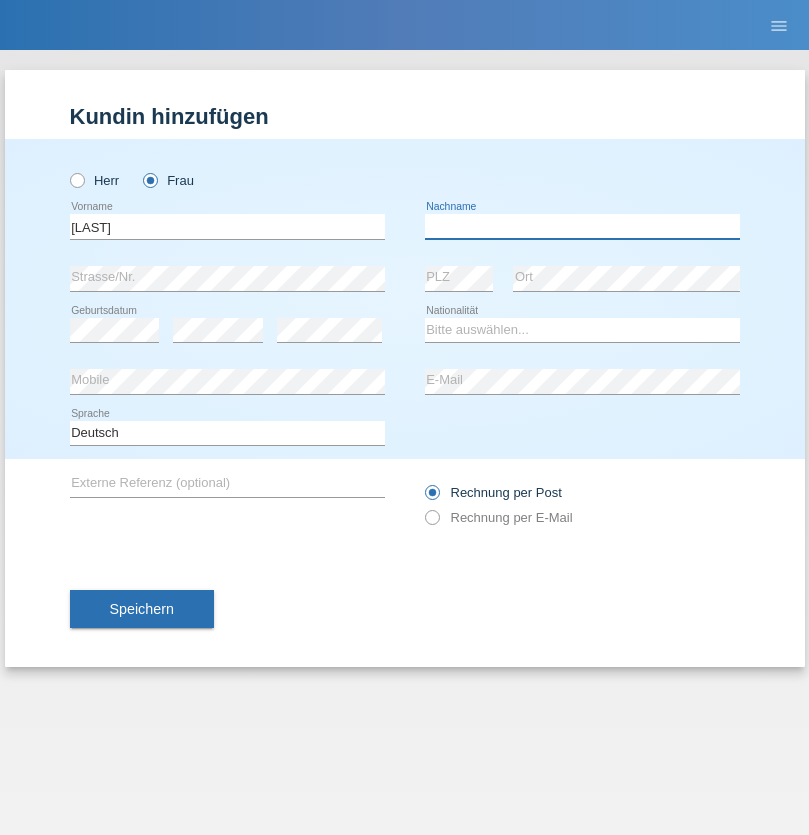 click at bounding box center (582, 226) 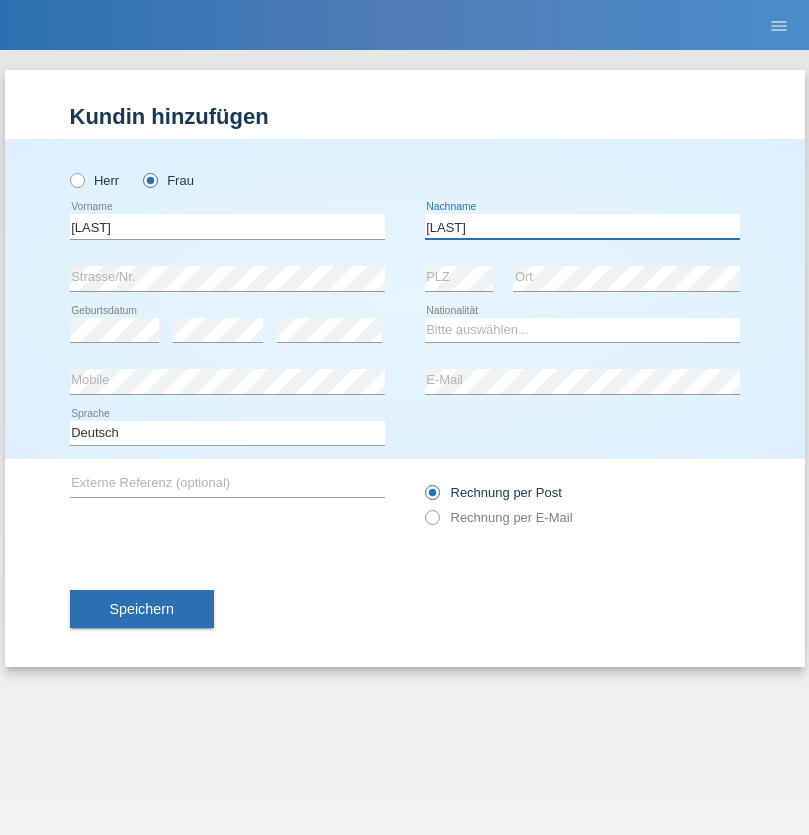 type on "[LAST]" 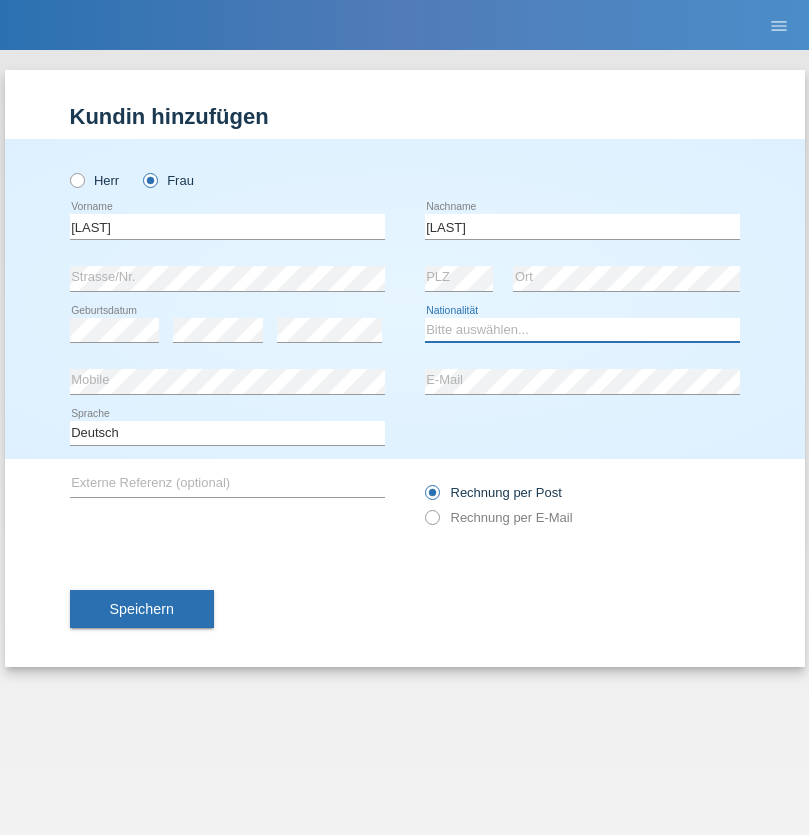 select on "SK" 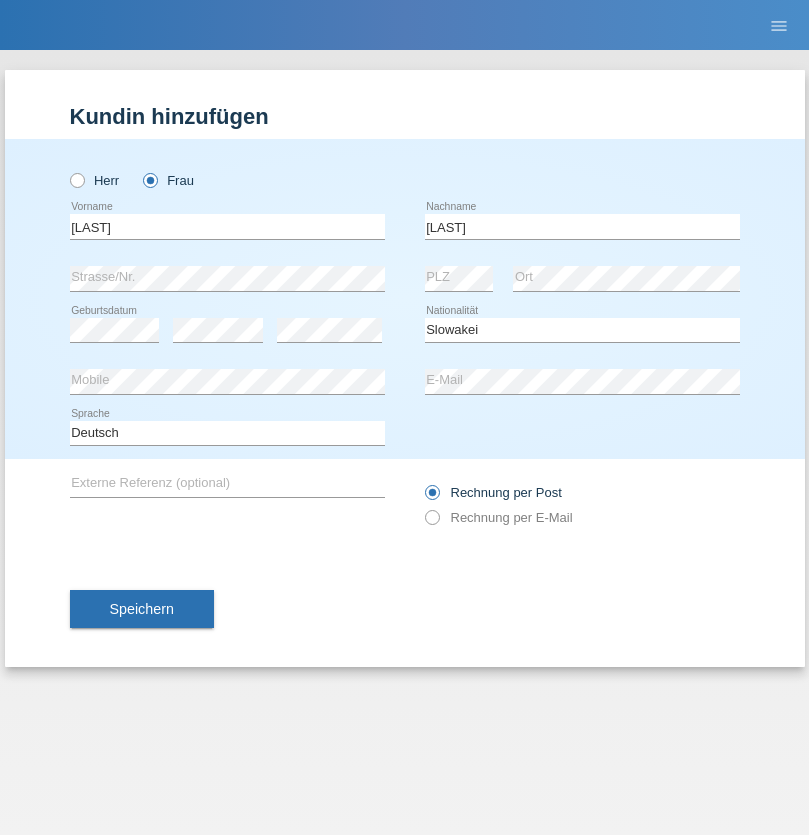 select on "C" 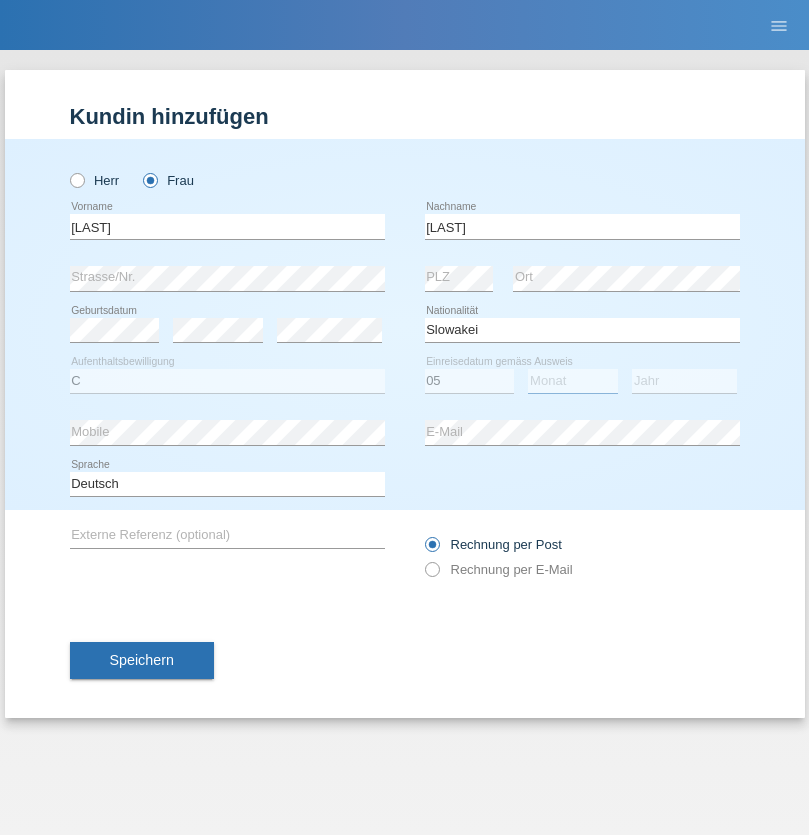 select on "04" 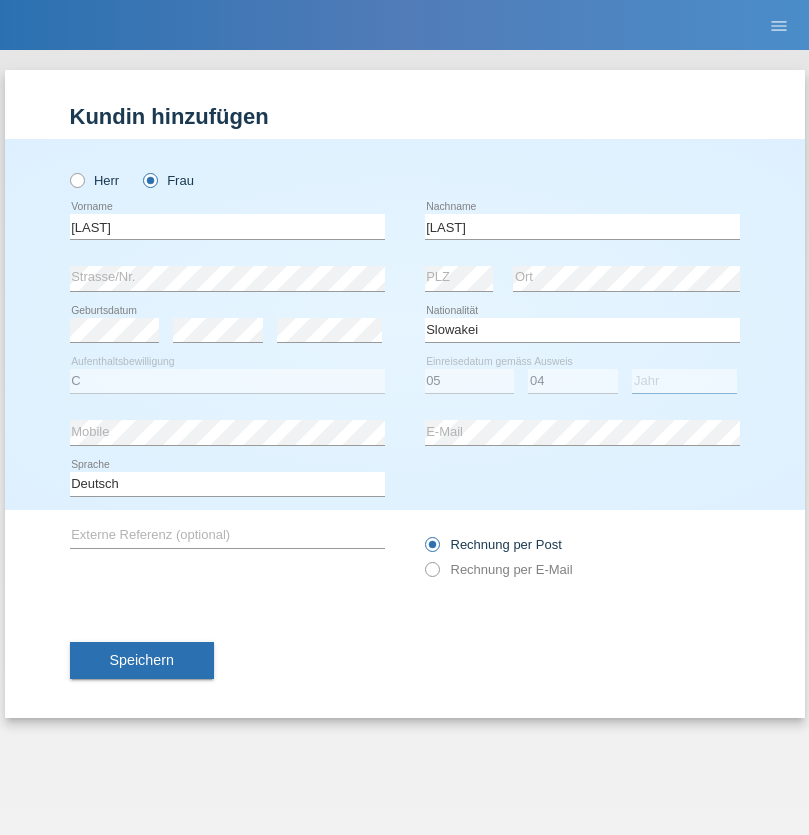select on "2014" 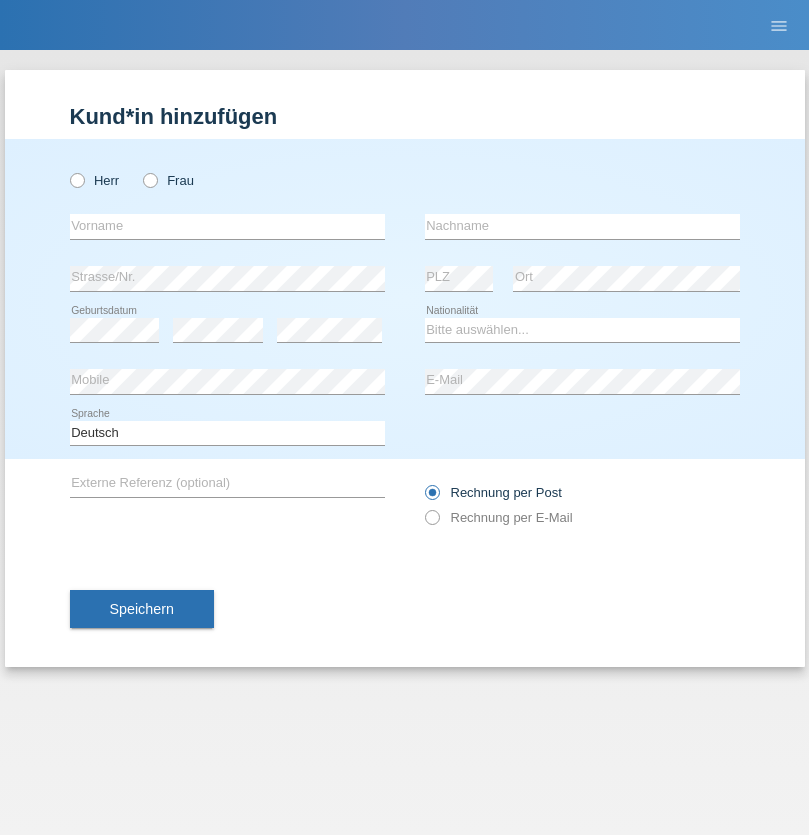 scroll, scrollTop: 0, scrollLeft: 0, axis: both 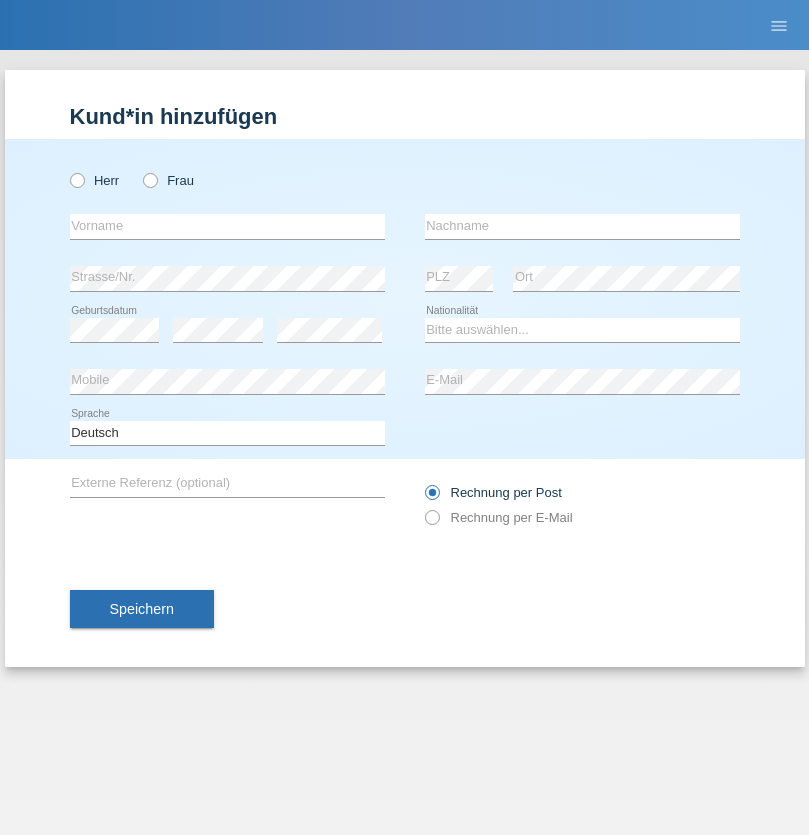 radio on "true" 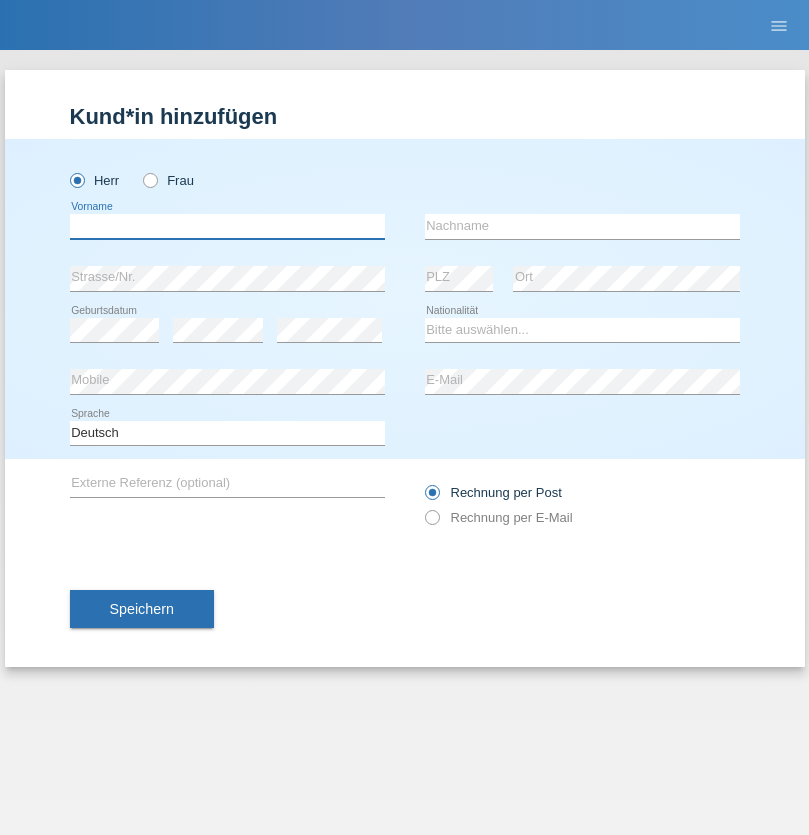 click at bounding box center (227, 226) 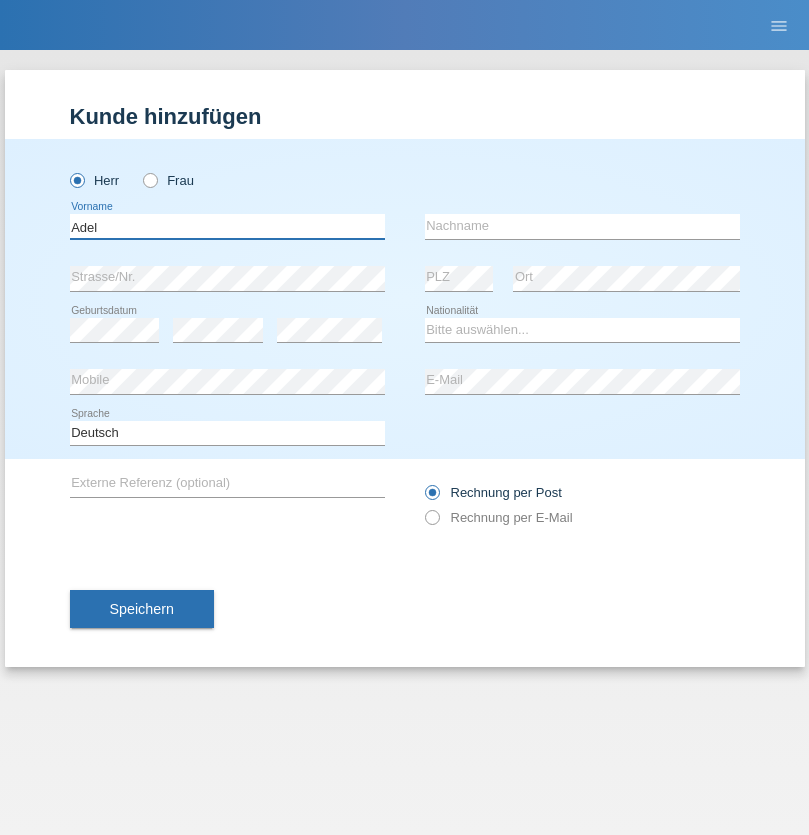 type on "Adel" 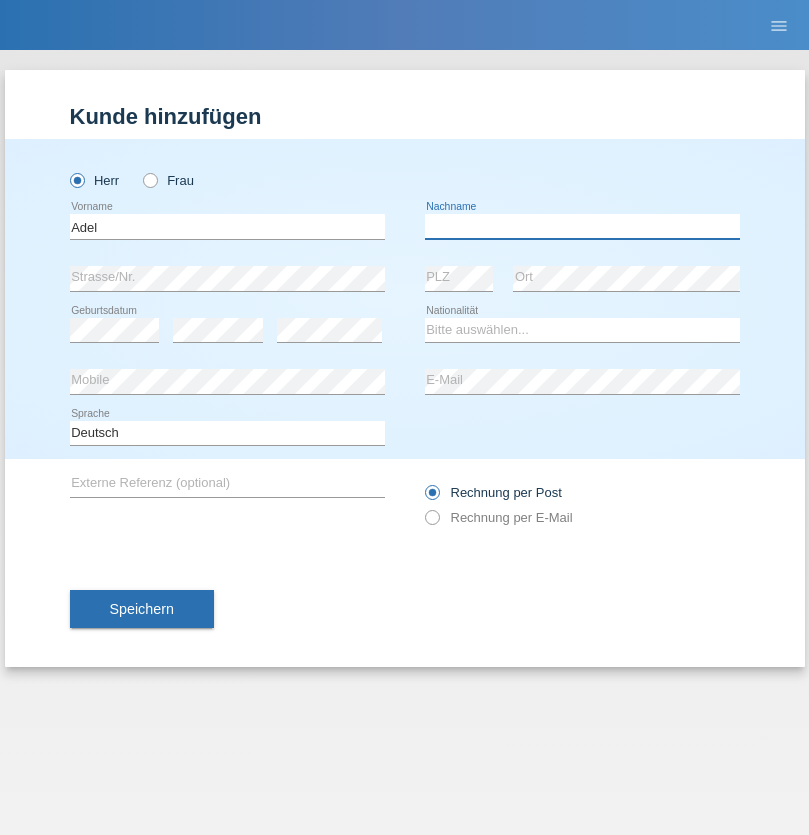 click at bounding box center [582, 226] 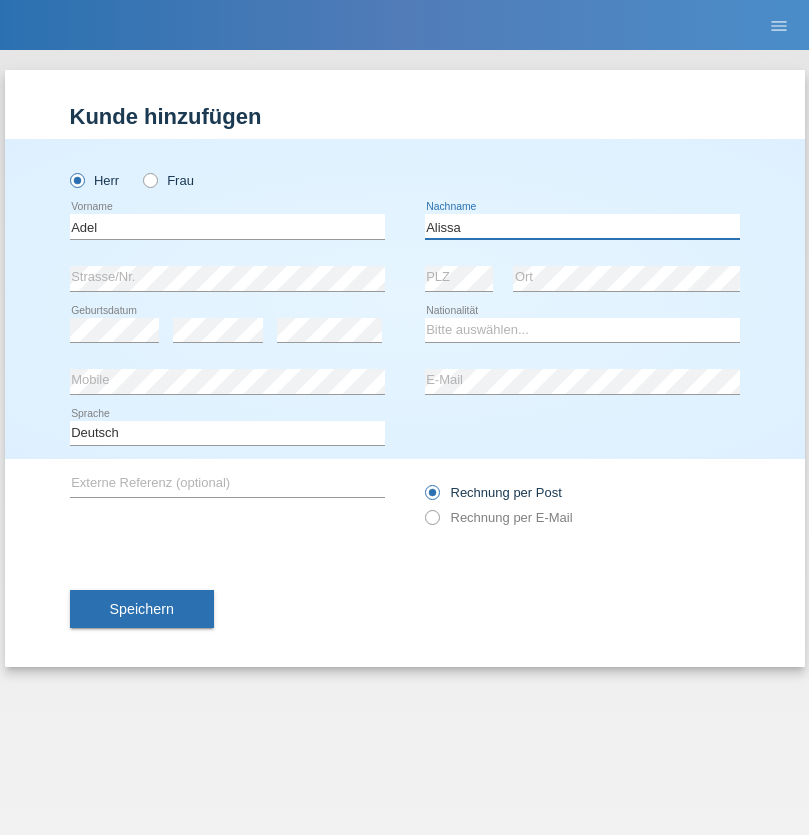 type on "Alissa" 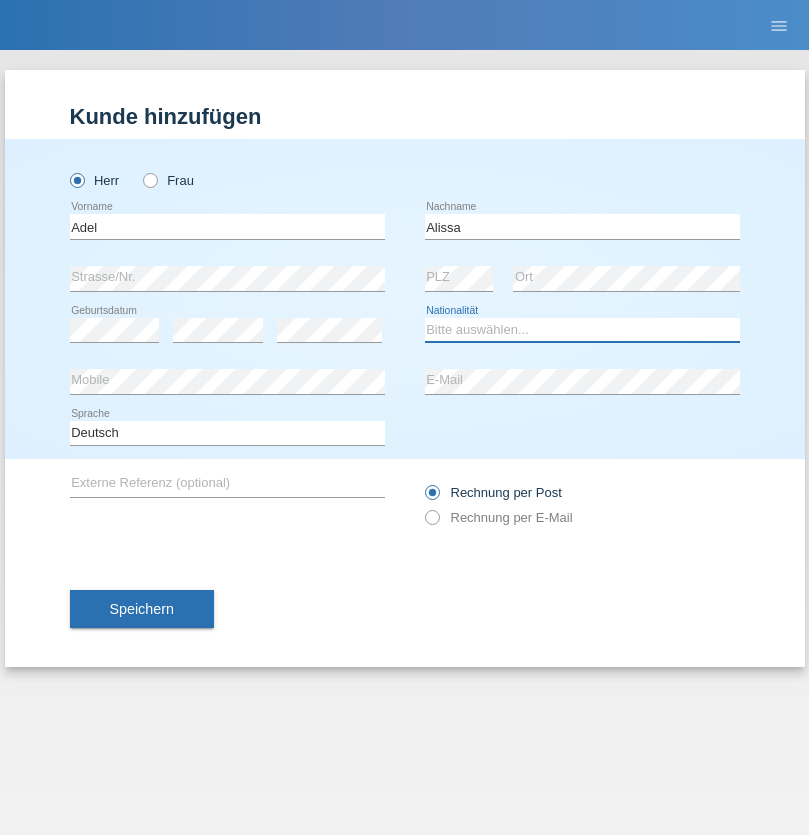 select on "SY" 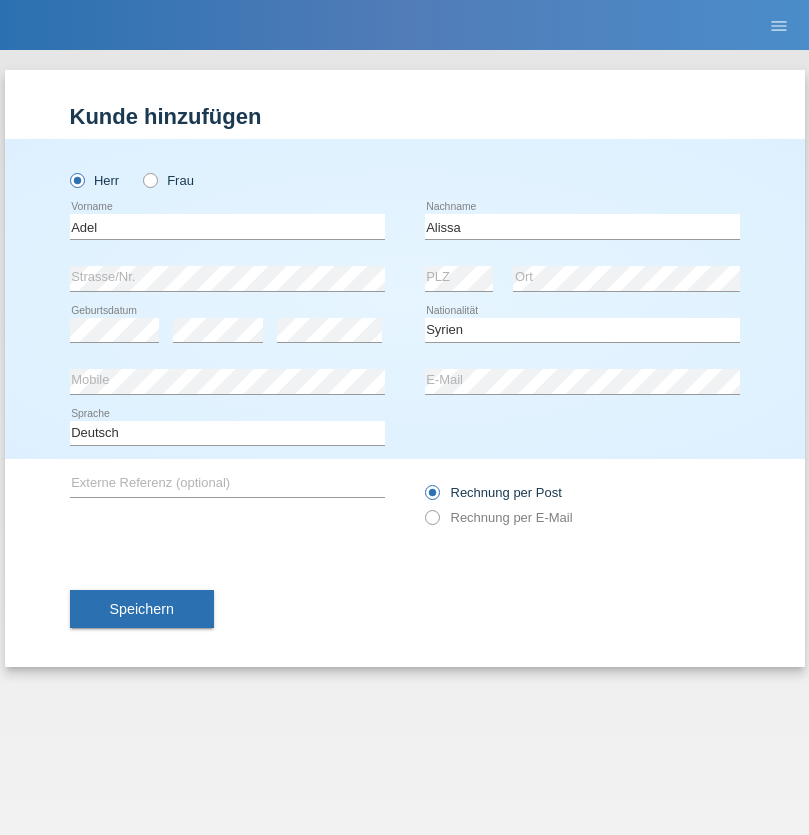 select on "C" 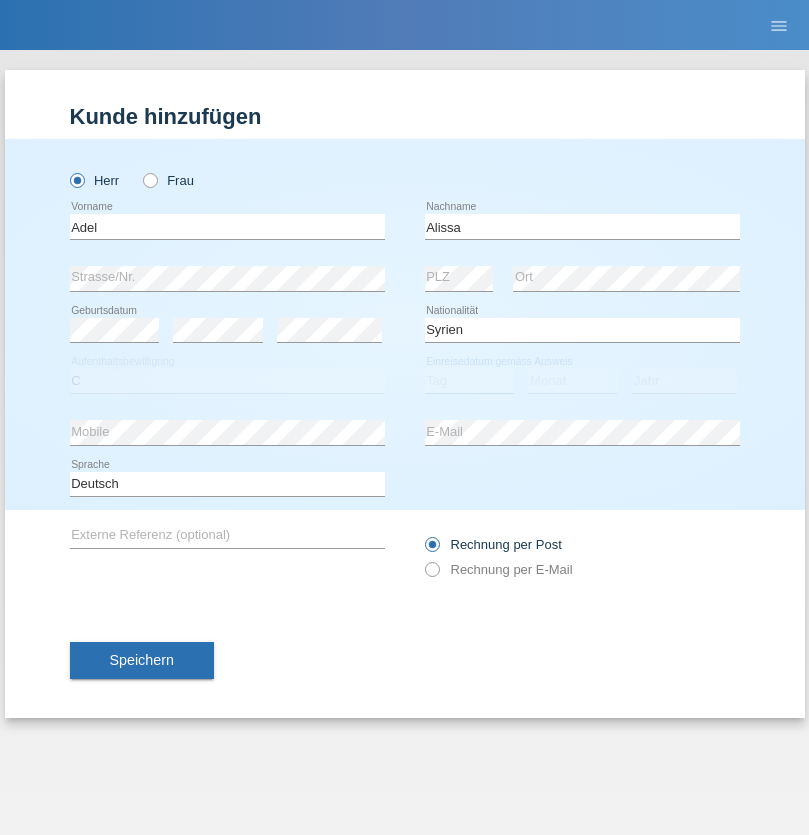 select on "20" 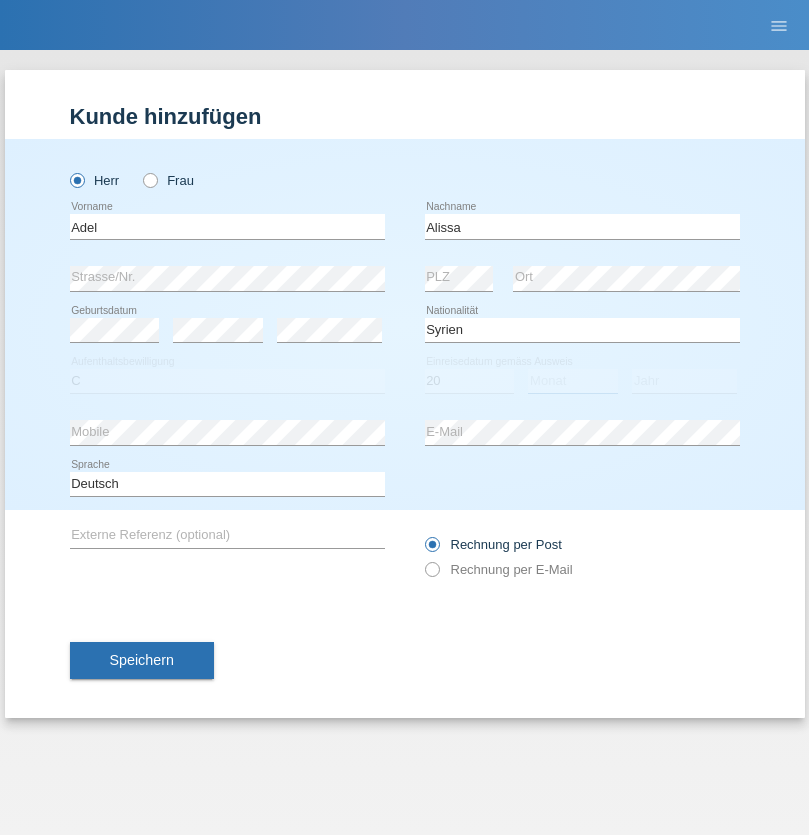 select on "09" 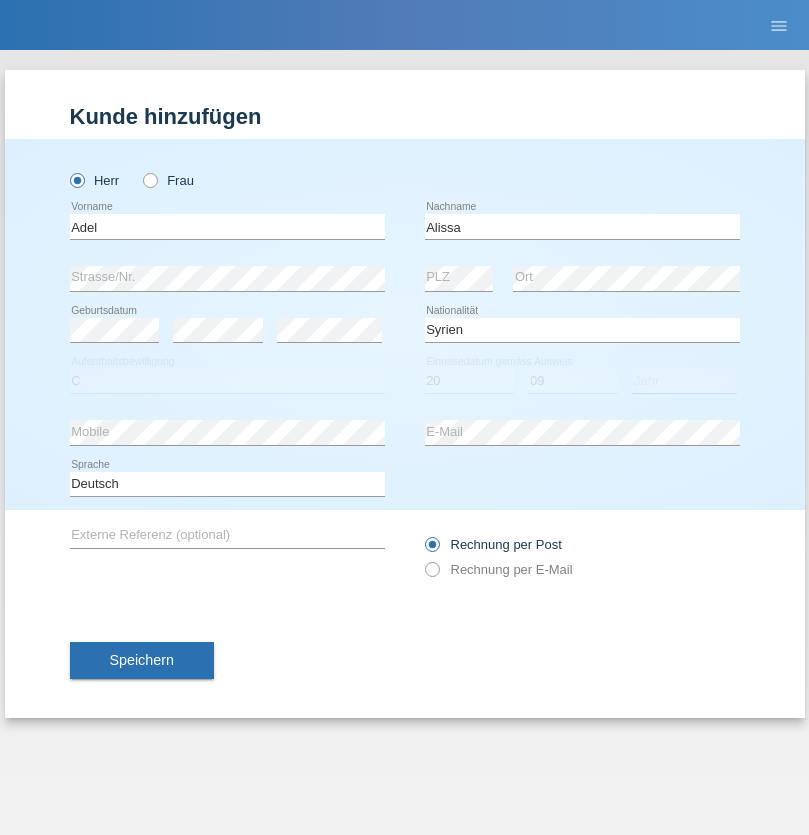 select on "2018" 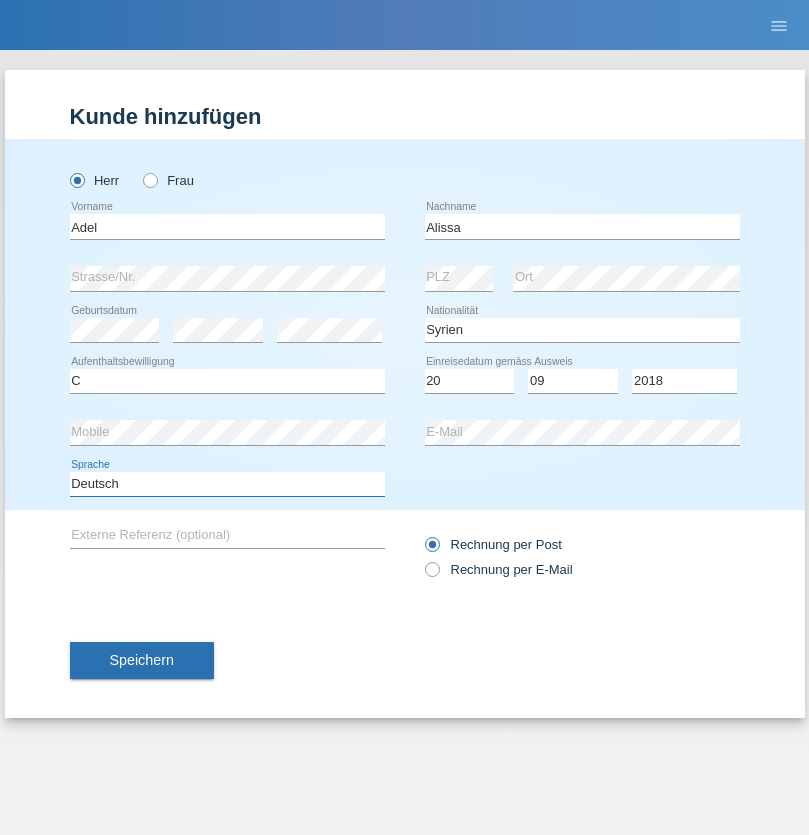 select on "en" 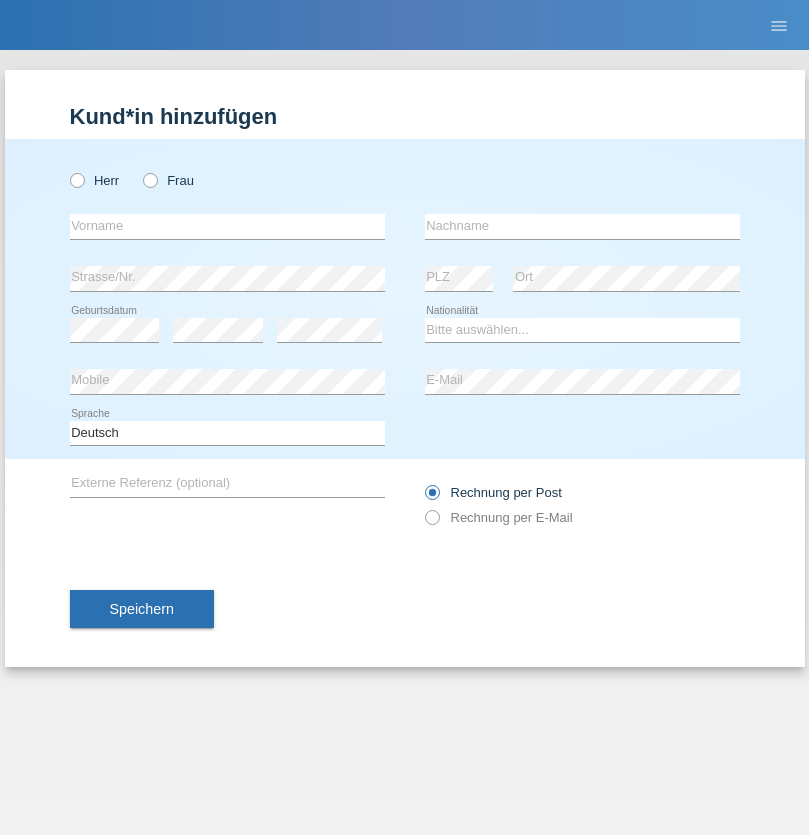 scroll, scrollTop: 0, scrollLeft: 0, axis: both 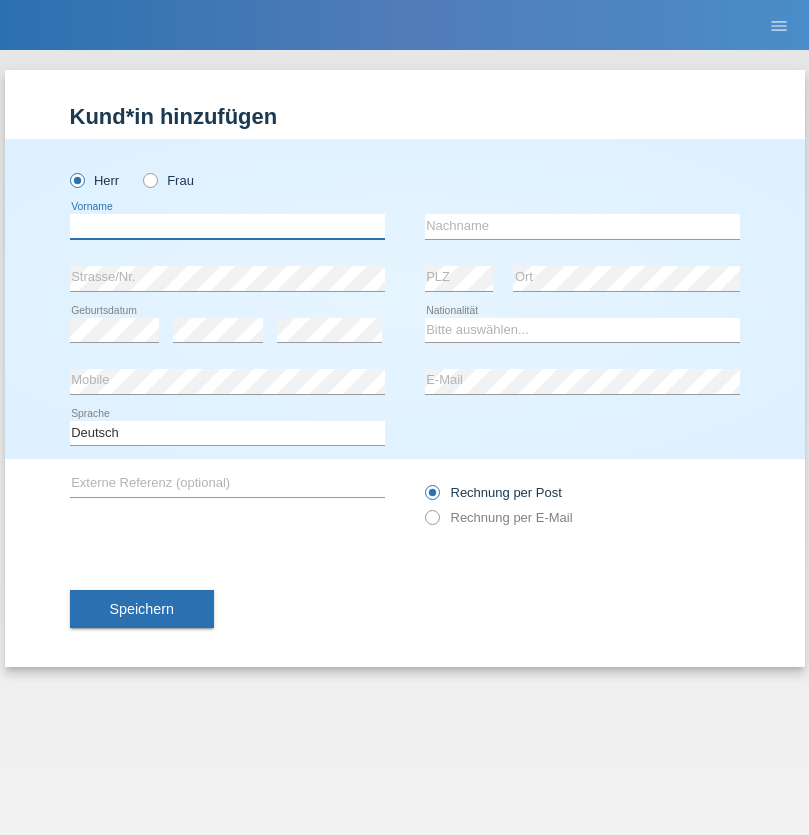 click at bounding box center (227, 226) 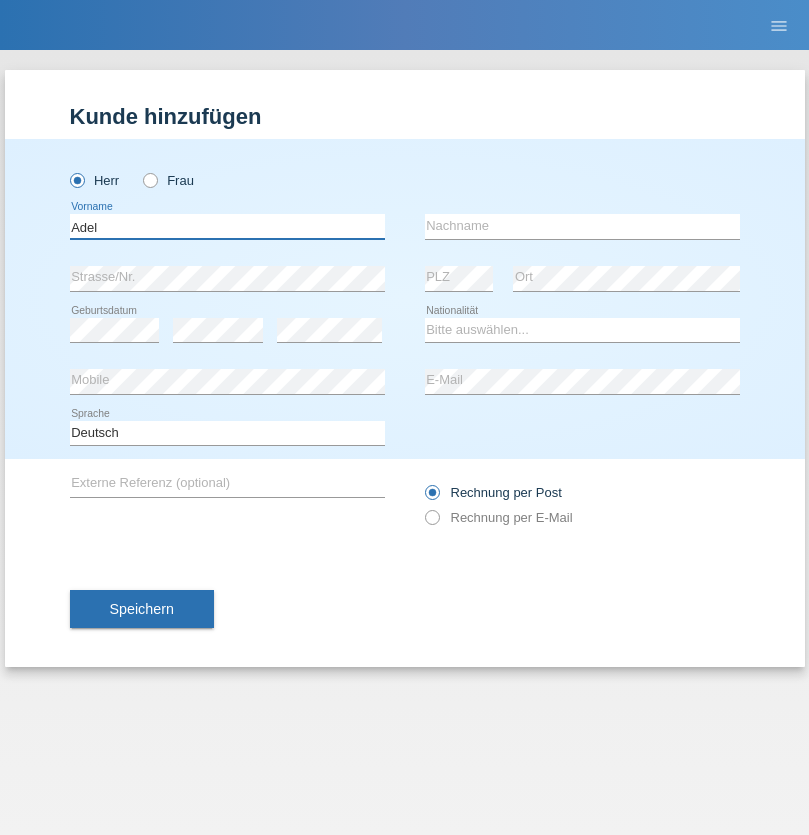 type on "Adel" 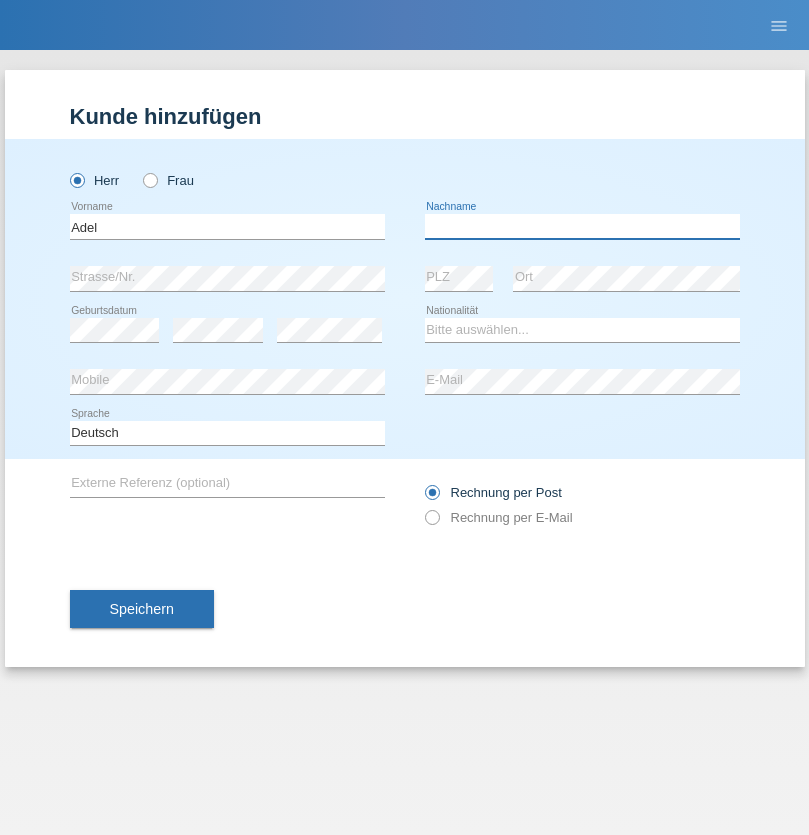click at bounding box center (582, 226) 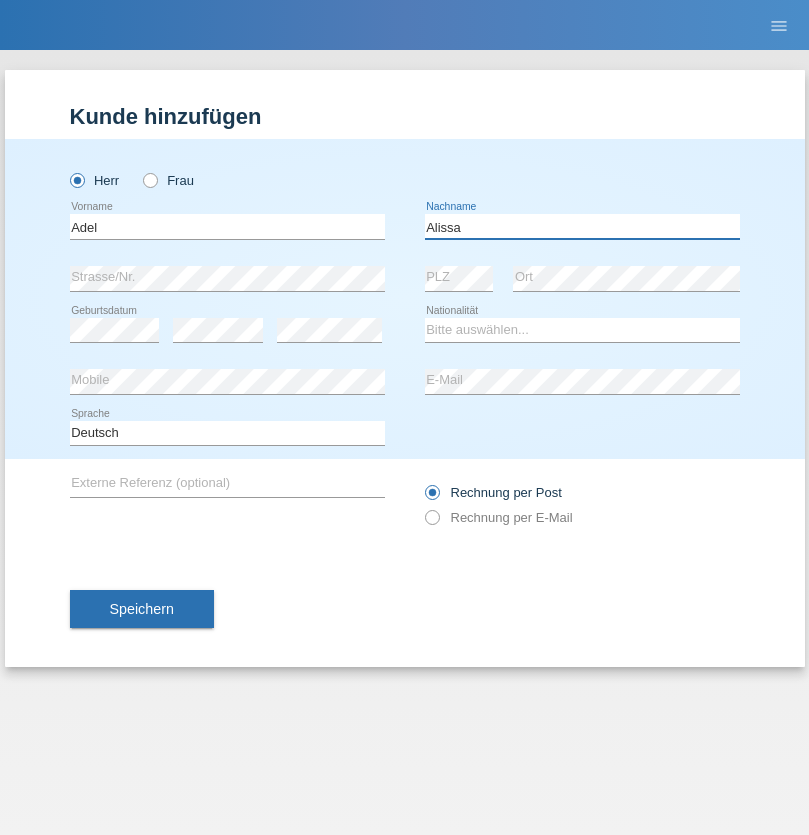 type on "Alissa" 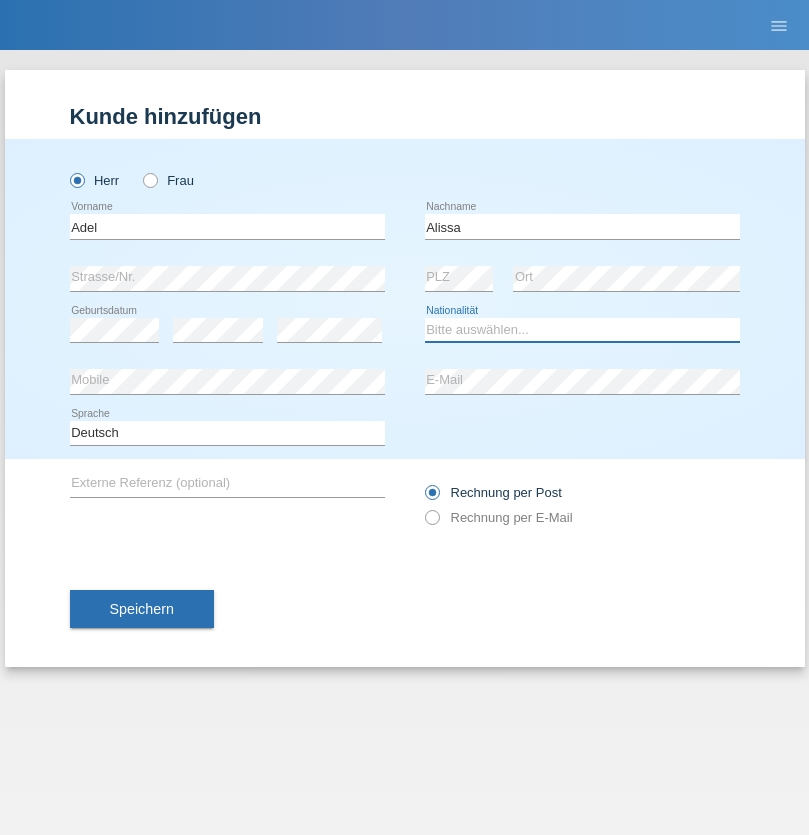 select on "SY" 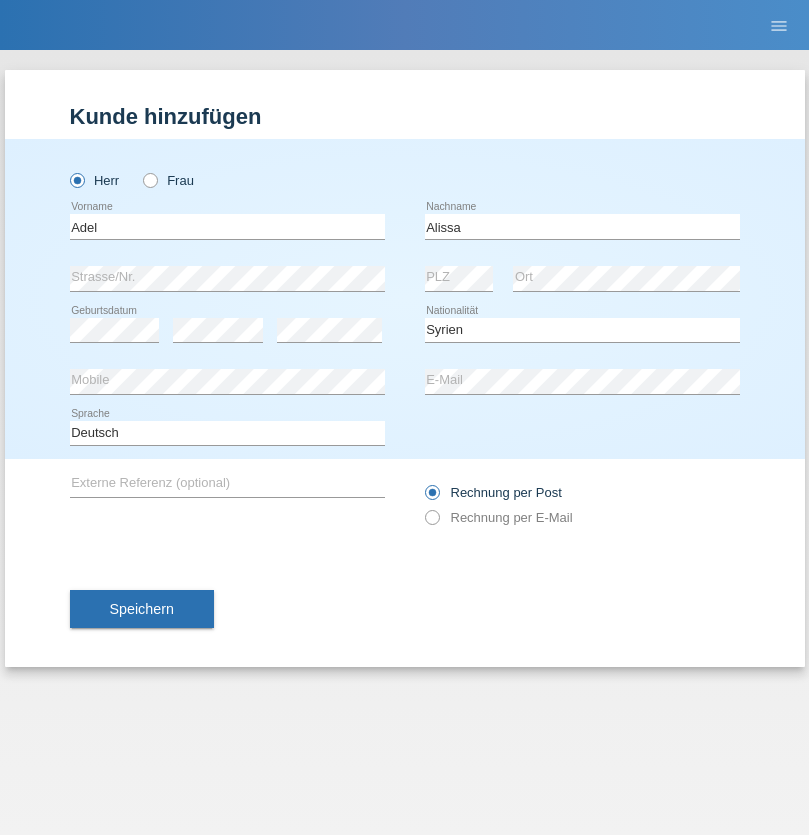 select on "C" 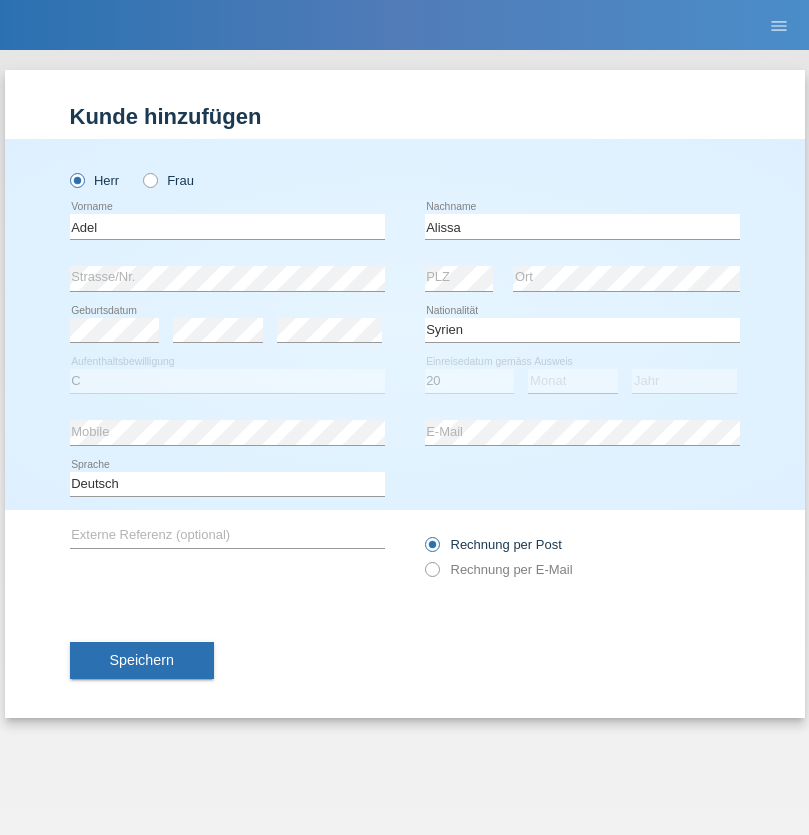 select on "09" 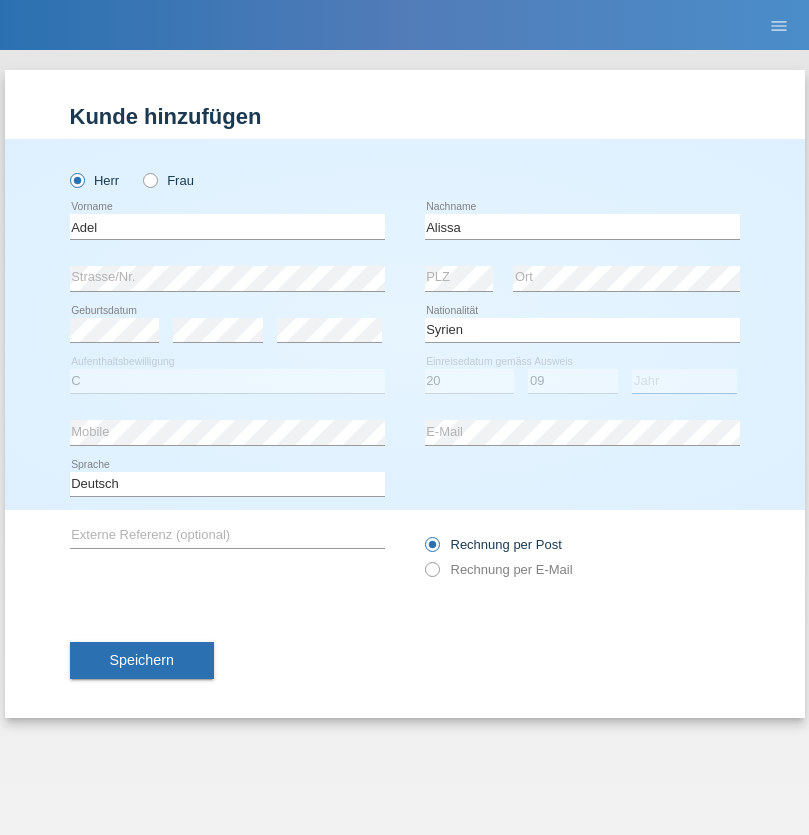select on "2018" 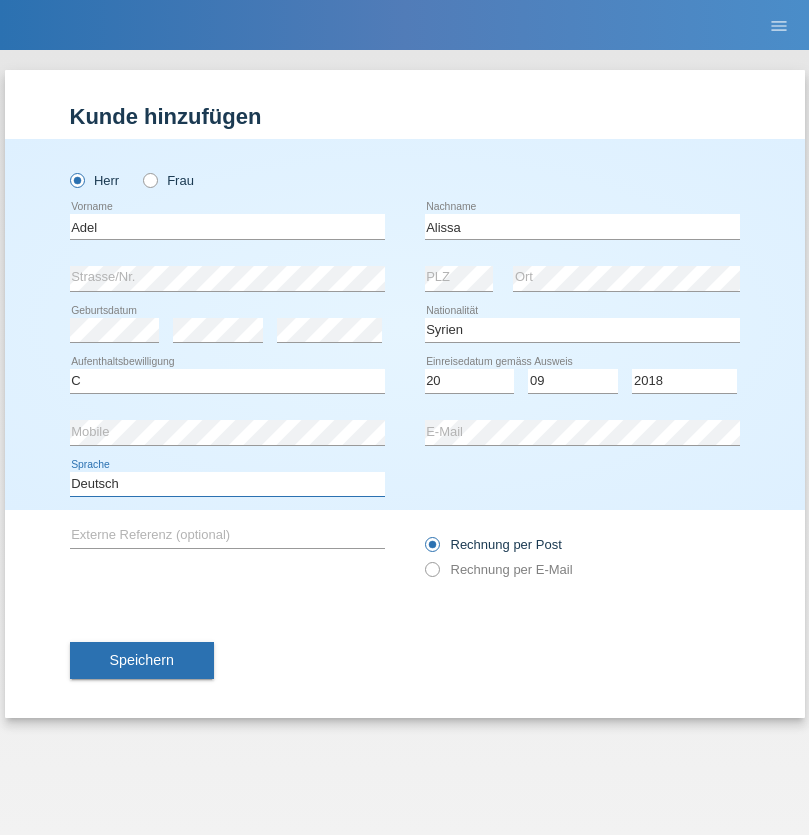 select on "en" 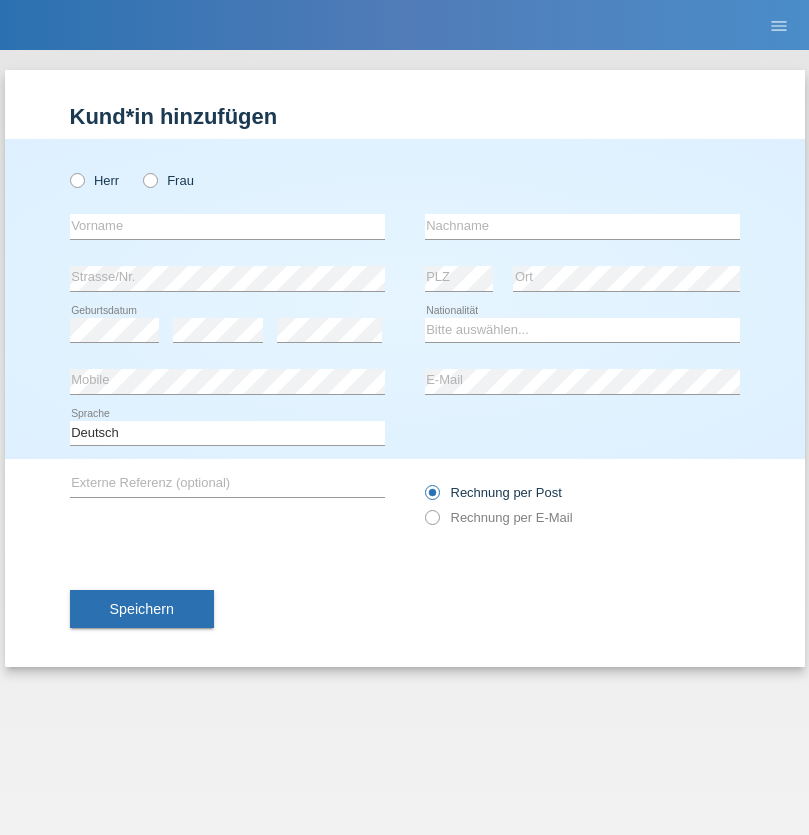 scroll, scrollTop: 0, scrollLeft: 0, axis: both 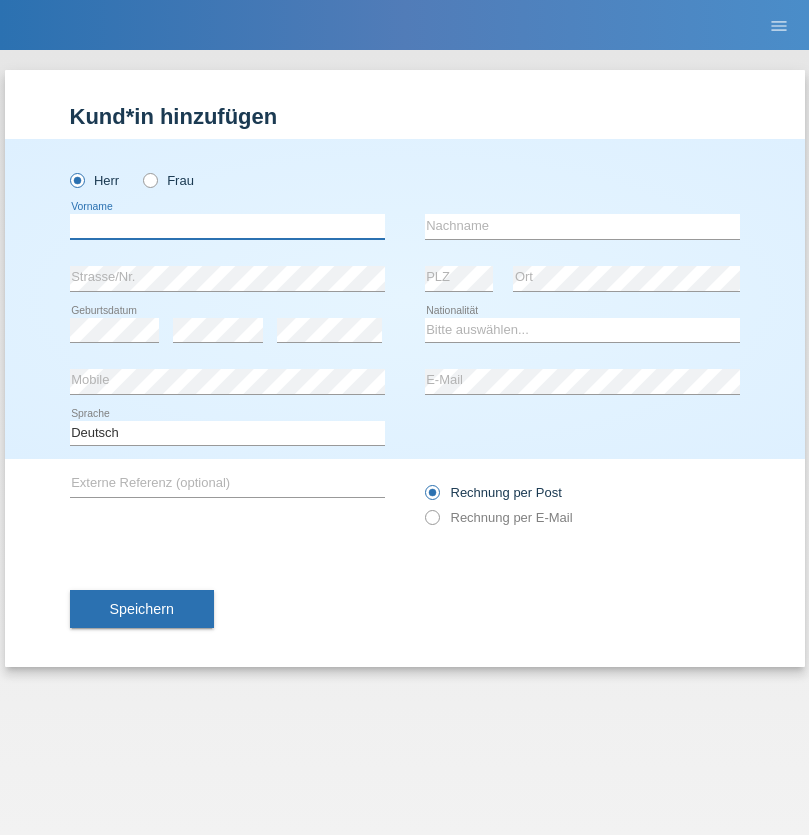 click at bounding box center (227, 226) 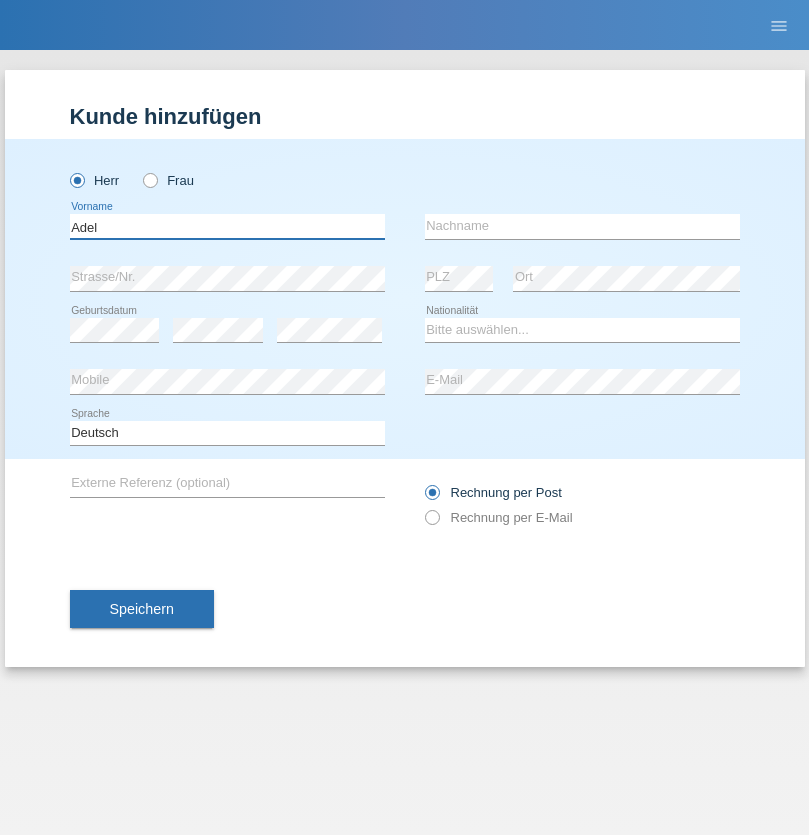 type on "Adel" 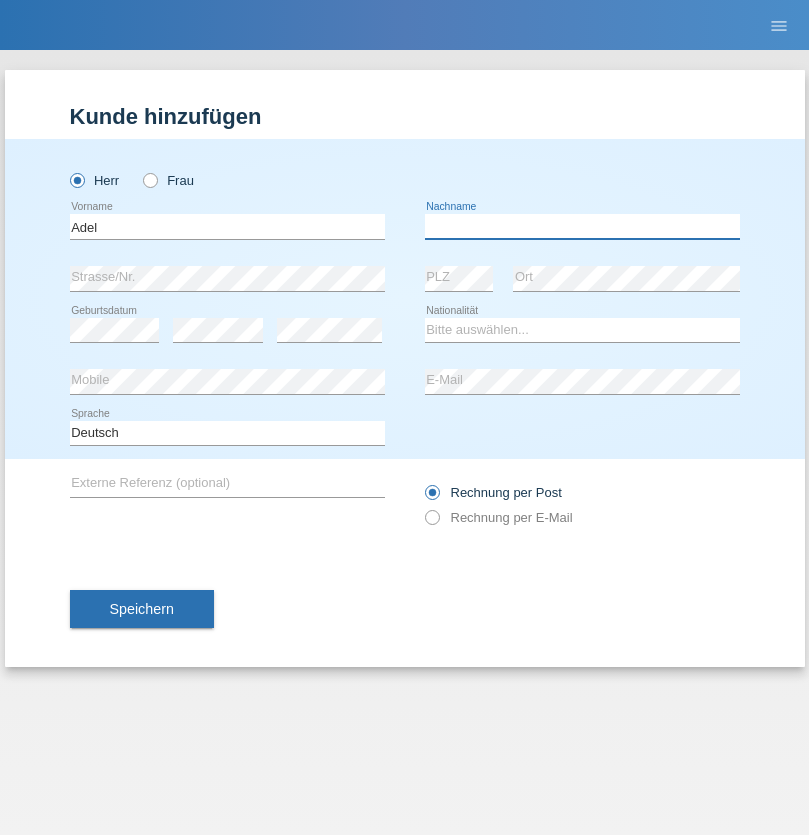 click at bounding box center (582, 226) 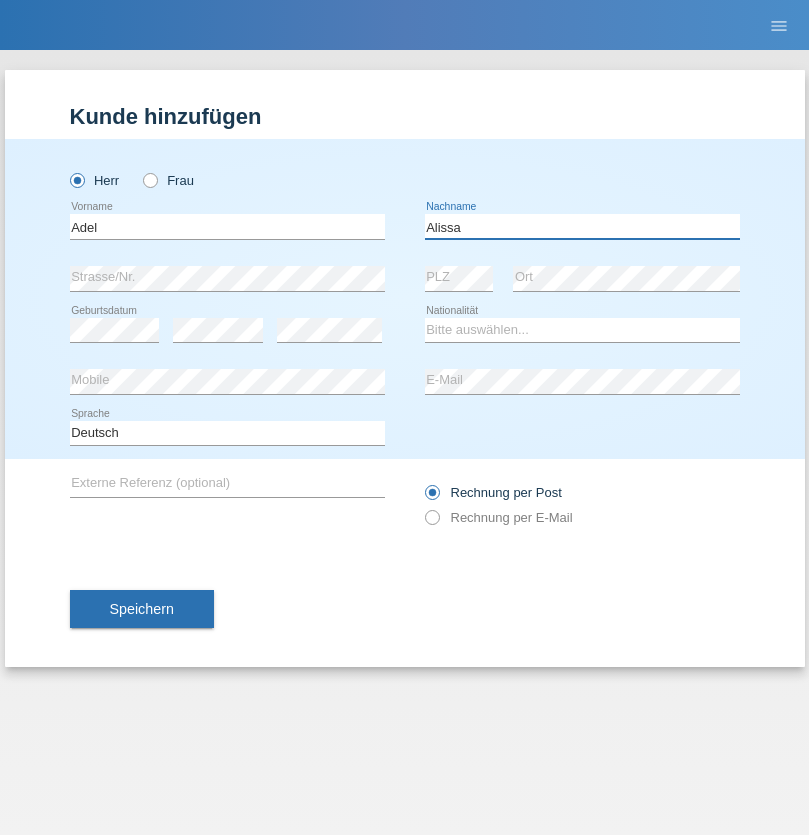 type on "Alissa" 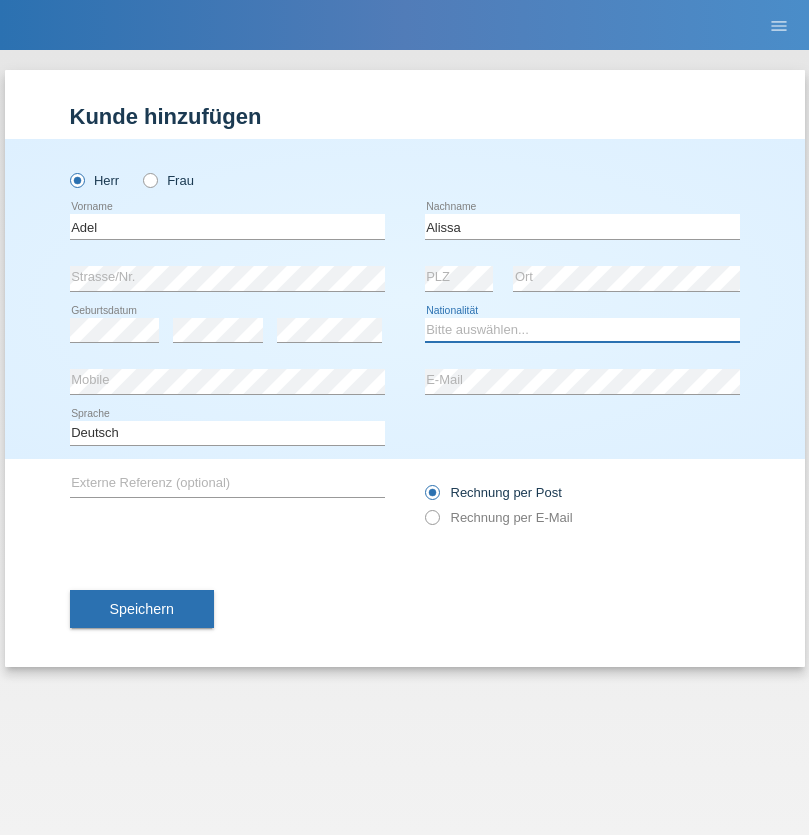 select on "SY" 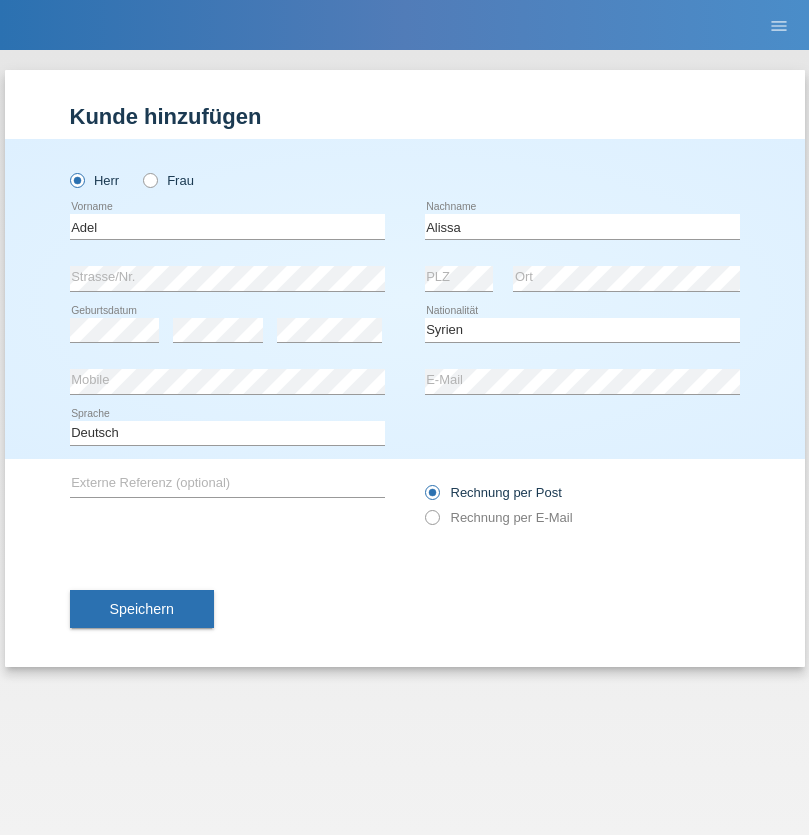select on "C" 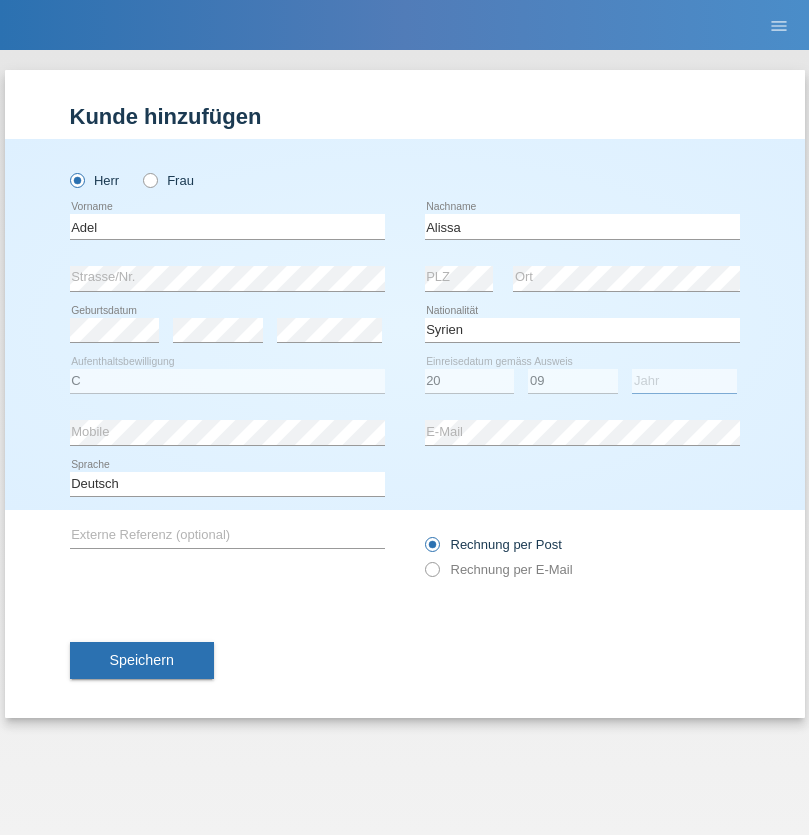 select on "2018" 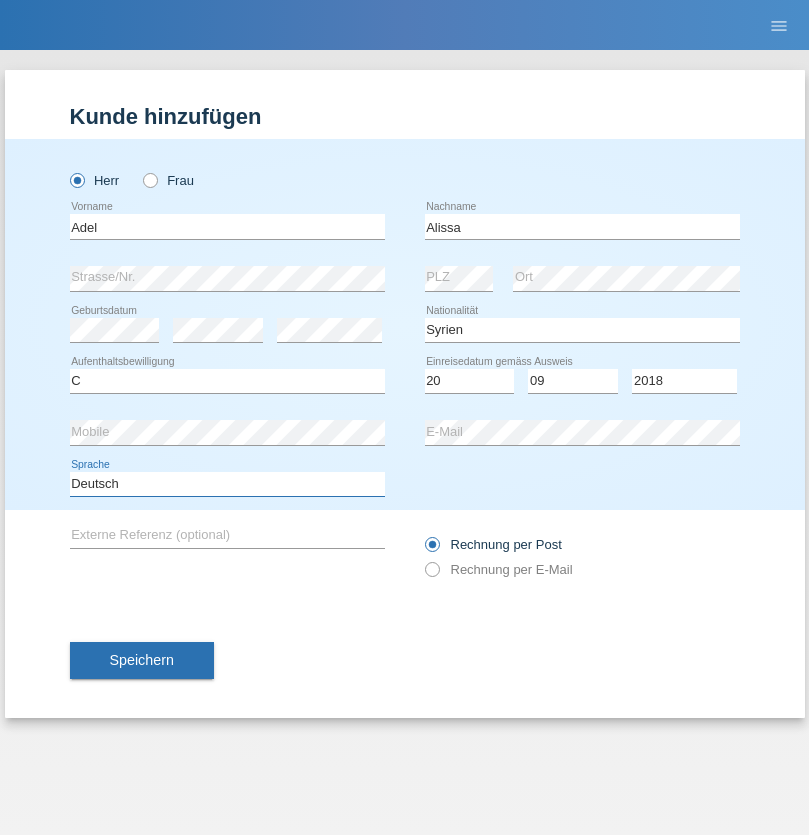 select on "en" 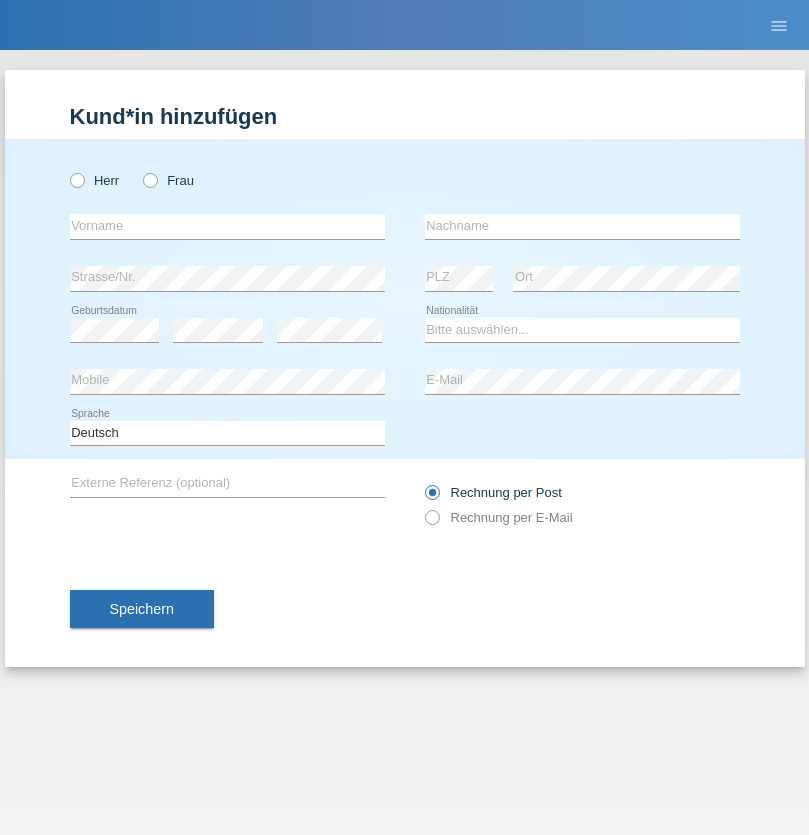scroll, scrollTop: 0, scrollLeft: 0, axis: both 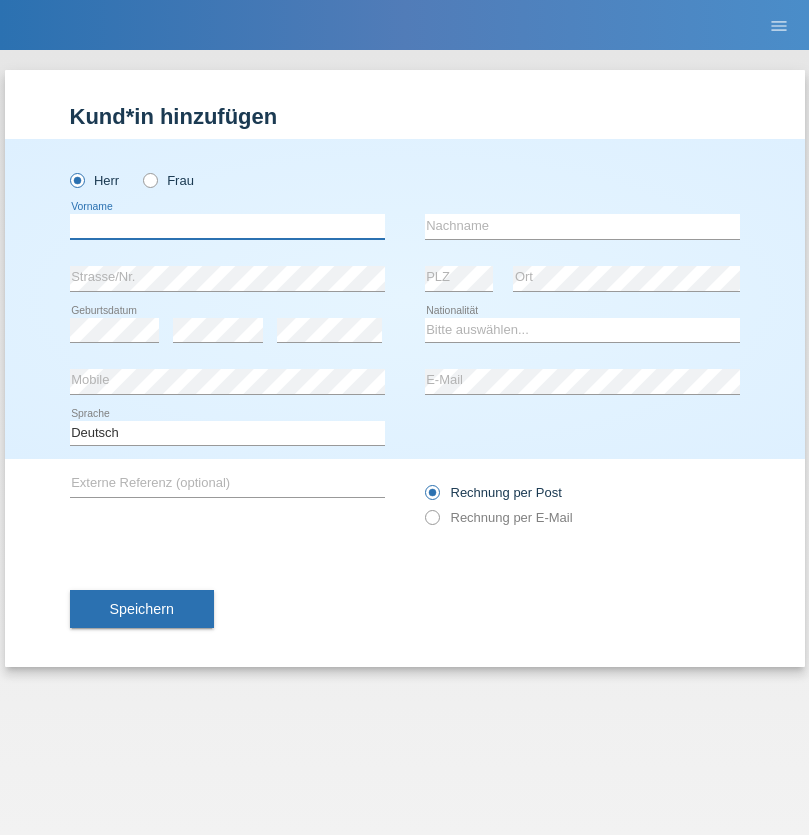 click at bounding box center (227, 226) 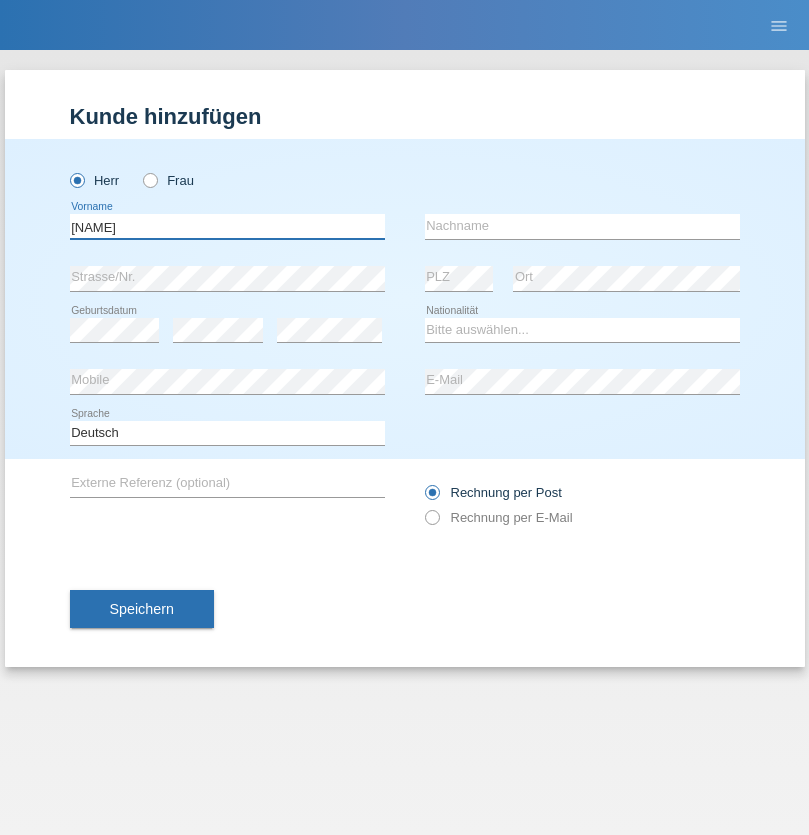 type on "[NAME]" 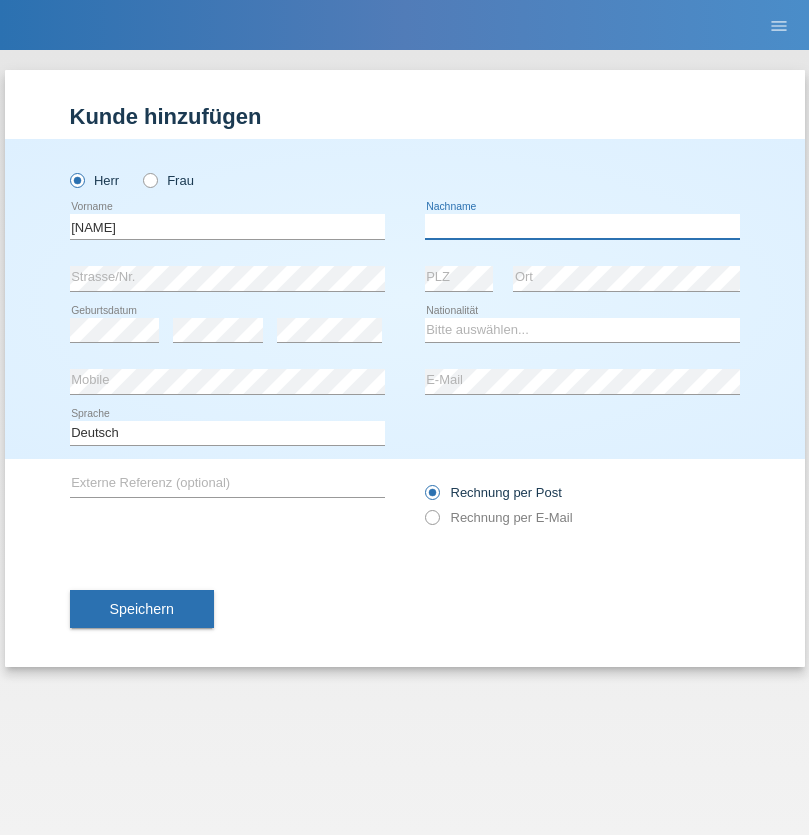 click at bounding box center (582, 226) 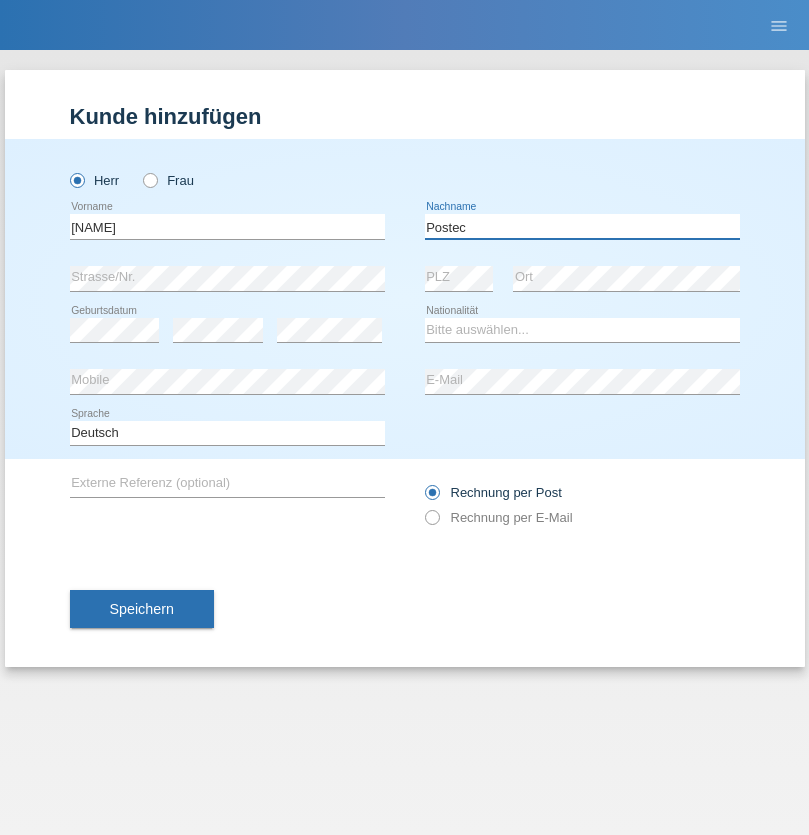 type on "Postec" 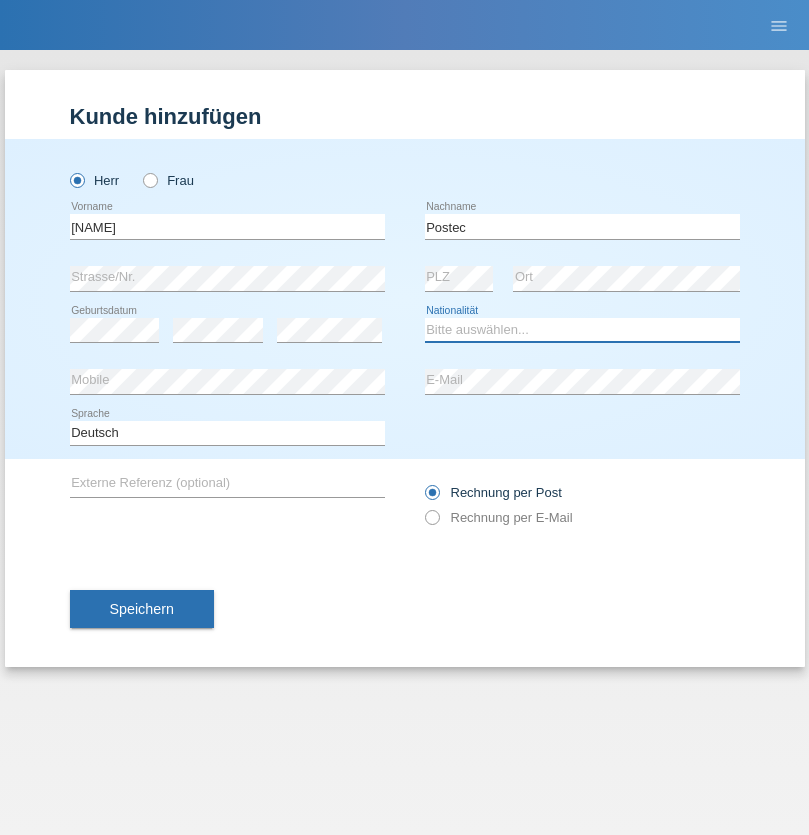 select on "CH" 